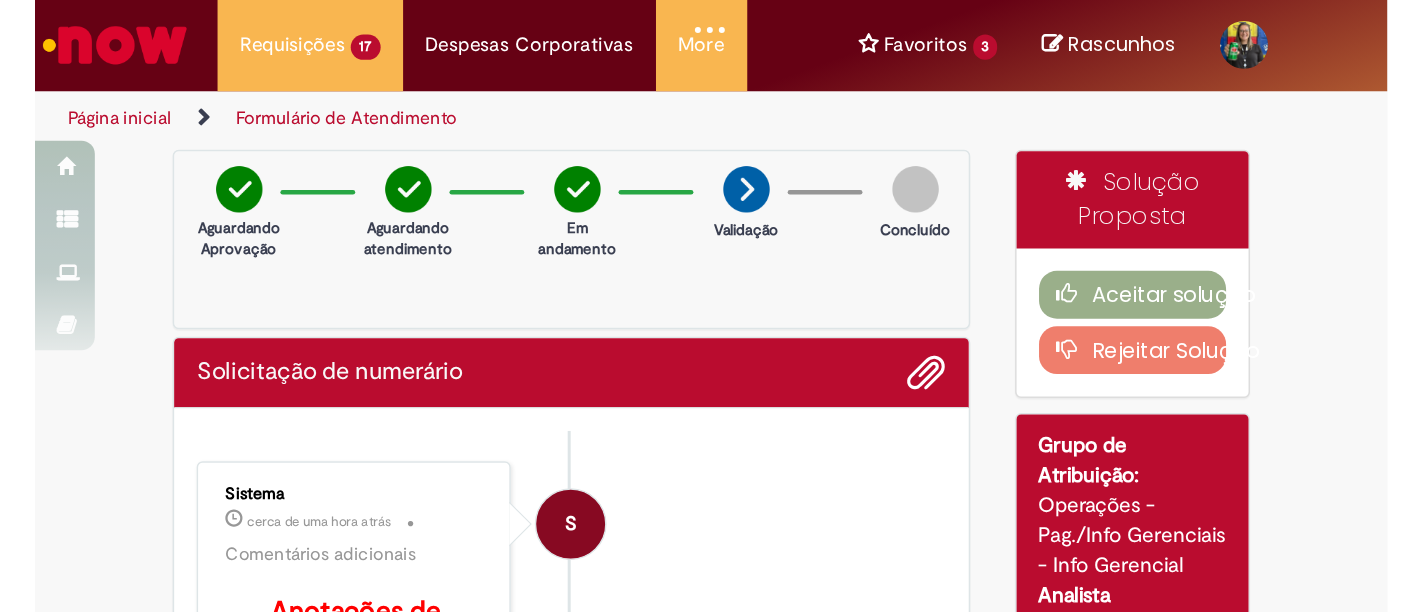 scroll, scrollTop: 0, scrollLeft: 0, axis: both 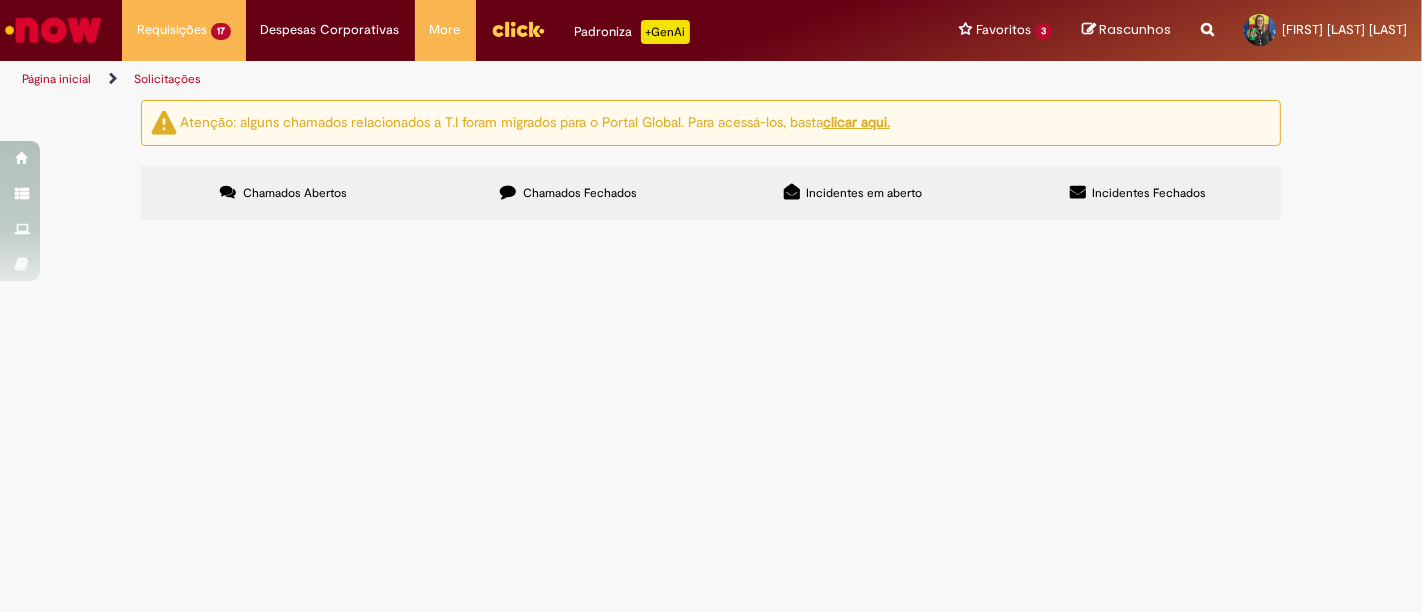 click on "Em Validação" at bounding box center [0, 0] 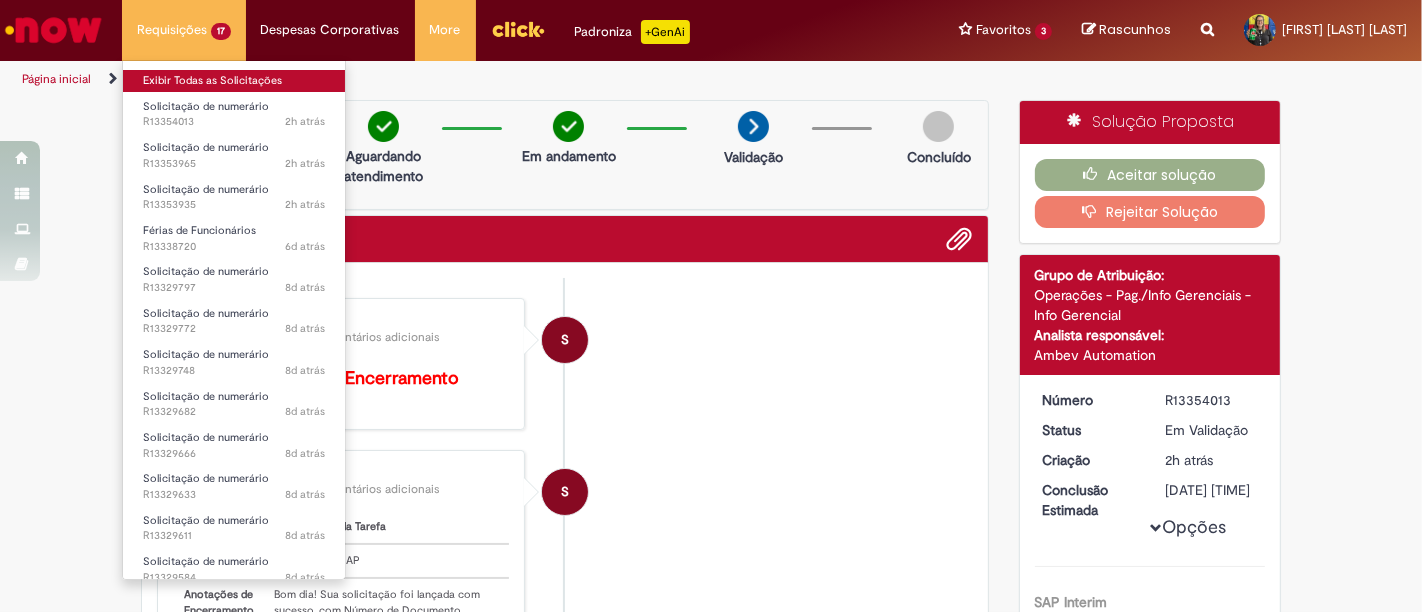 click on "Exibir Todas as Solicitações" at bounding box center (234, 81) 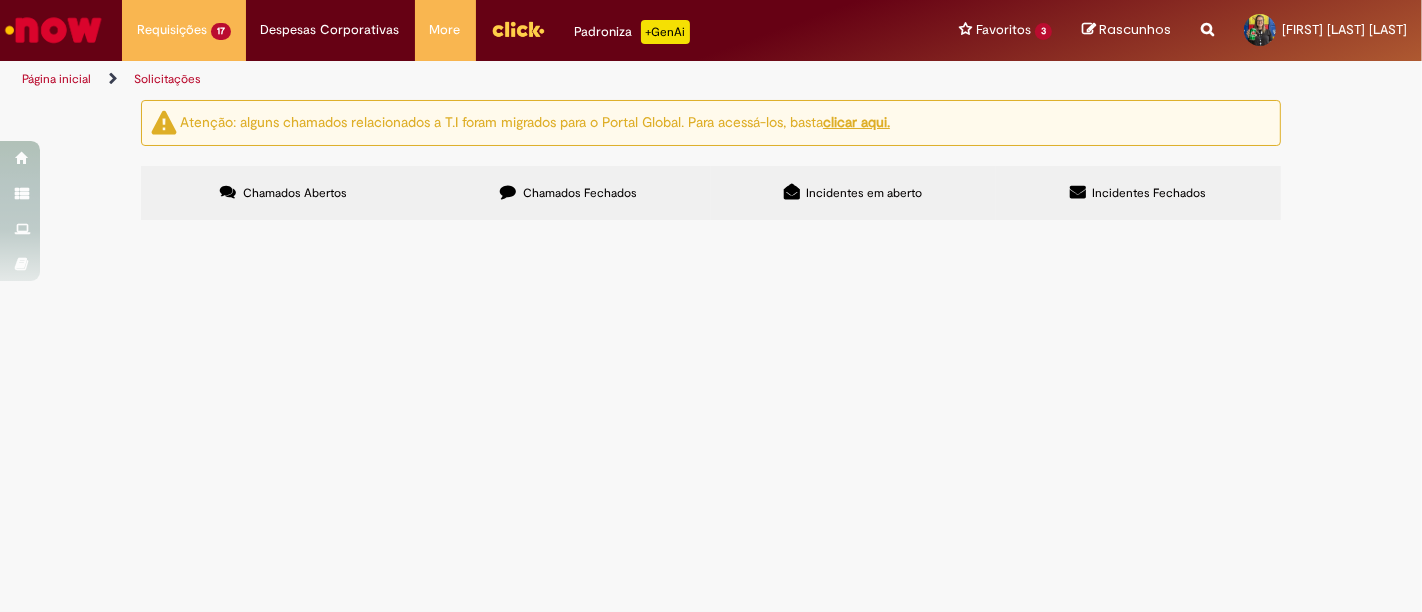 click on "Em Validação" at bounding box center (0, 0) 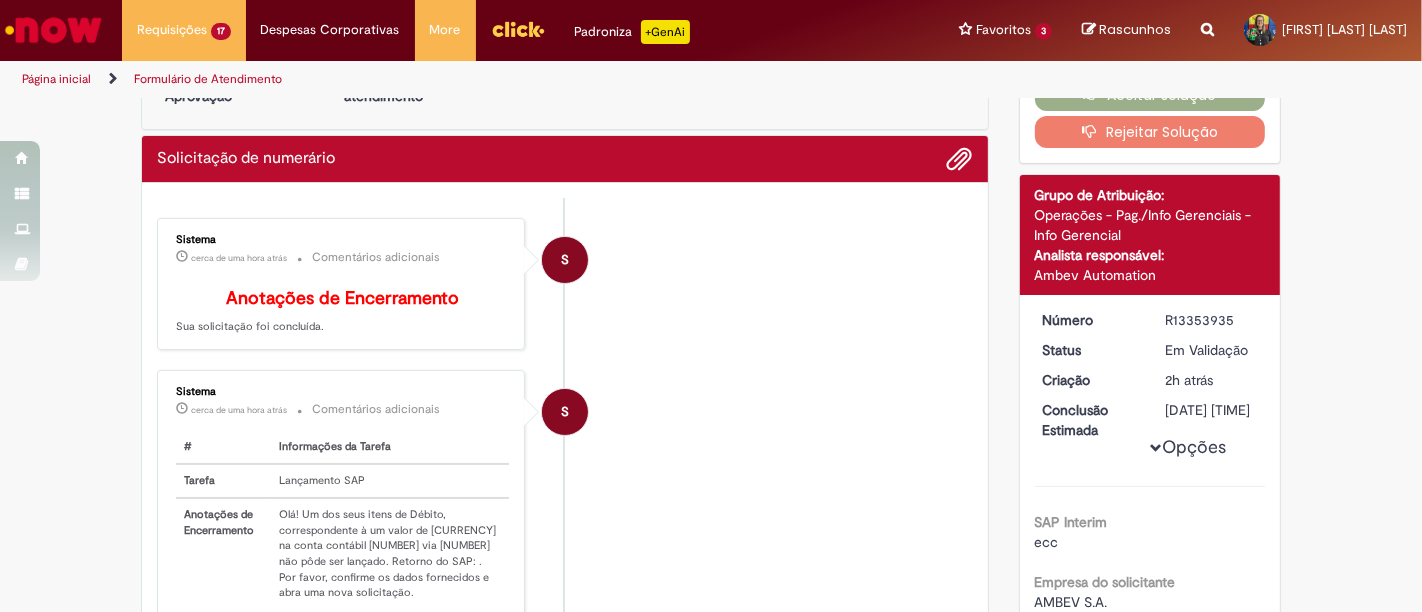 scroll, scrollTop: 0, scrollLeft: 0, axis: both 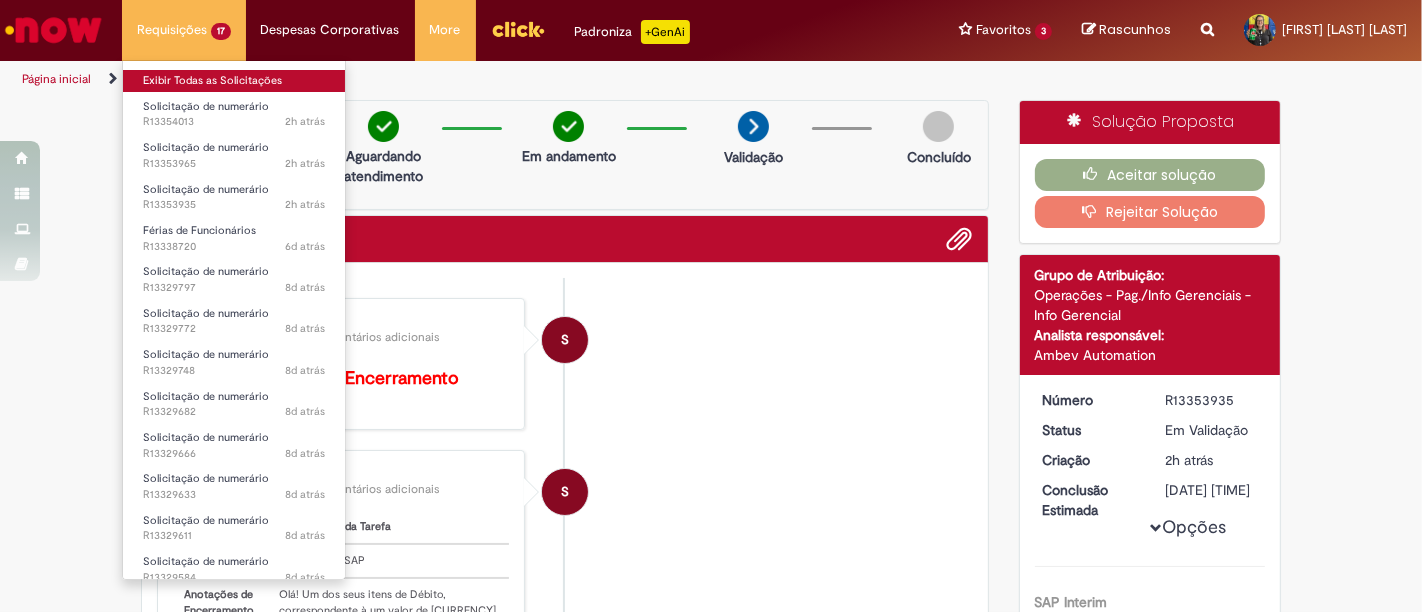 click on "Exibir Todas as Solicitações" at bounding box center (234, 81) 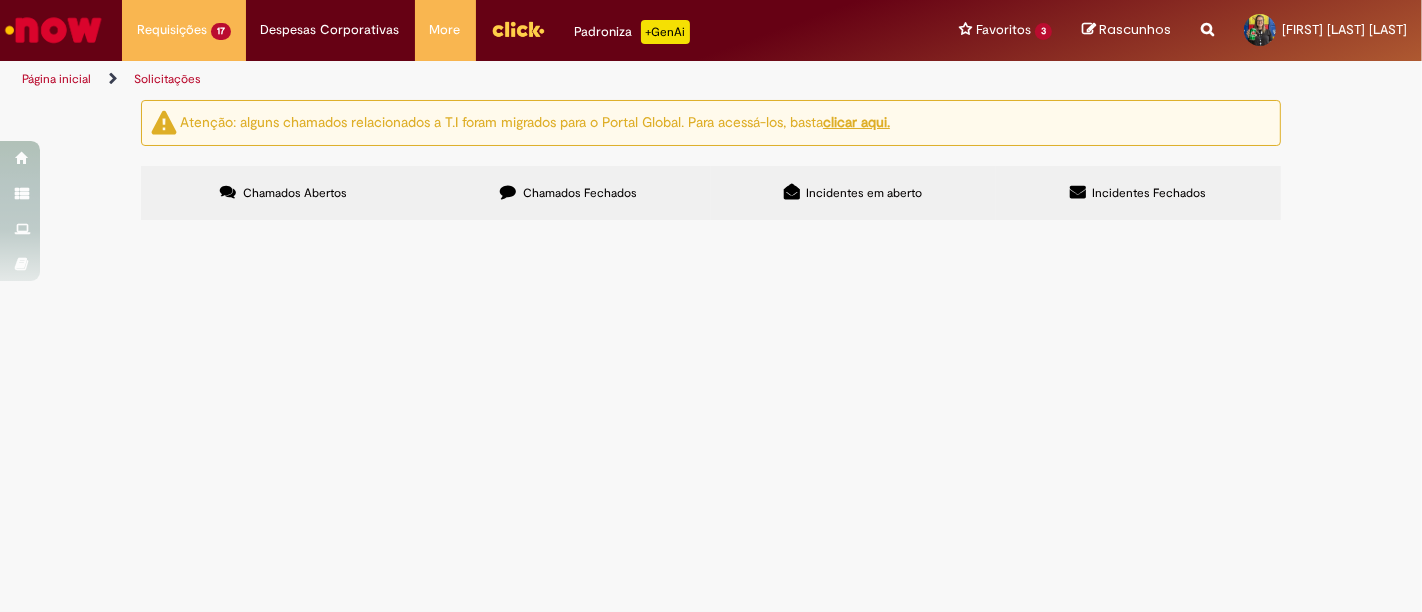 click on "Em Validação" at bounding box center [0, 0] 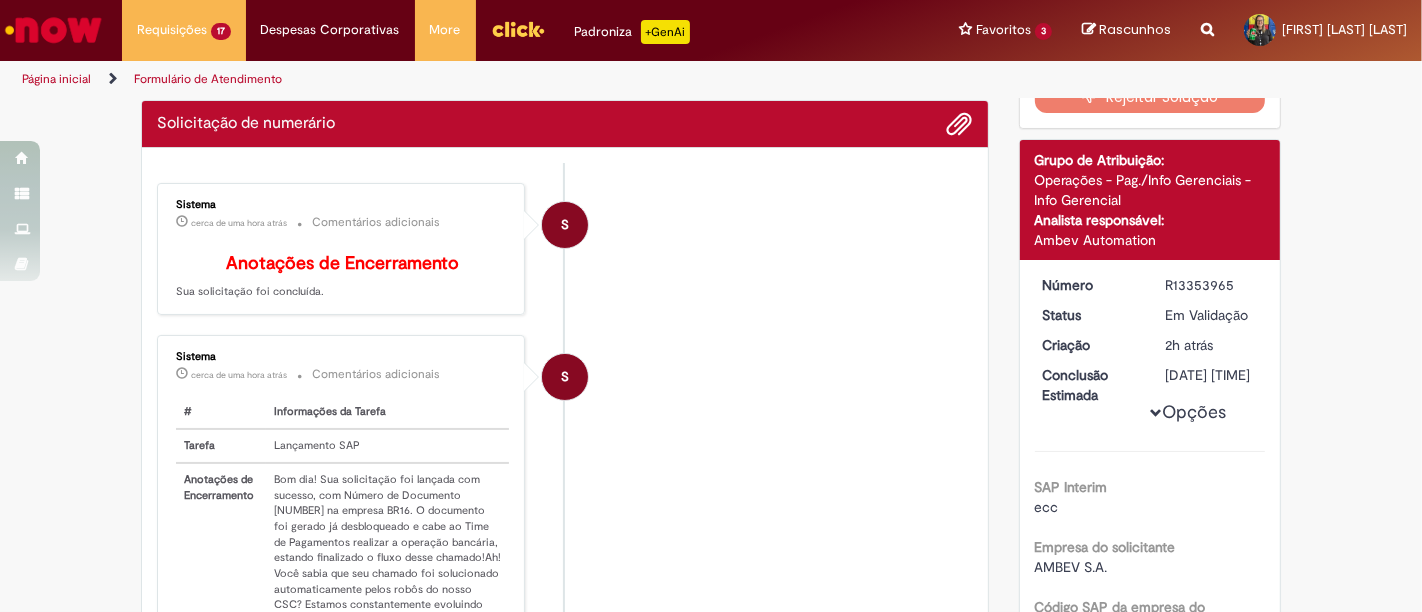 scroll, scrollTop: 222, scrollLeft: 0, axis: vertical 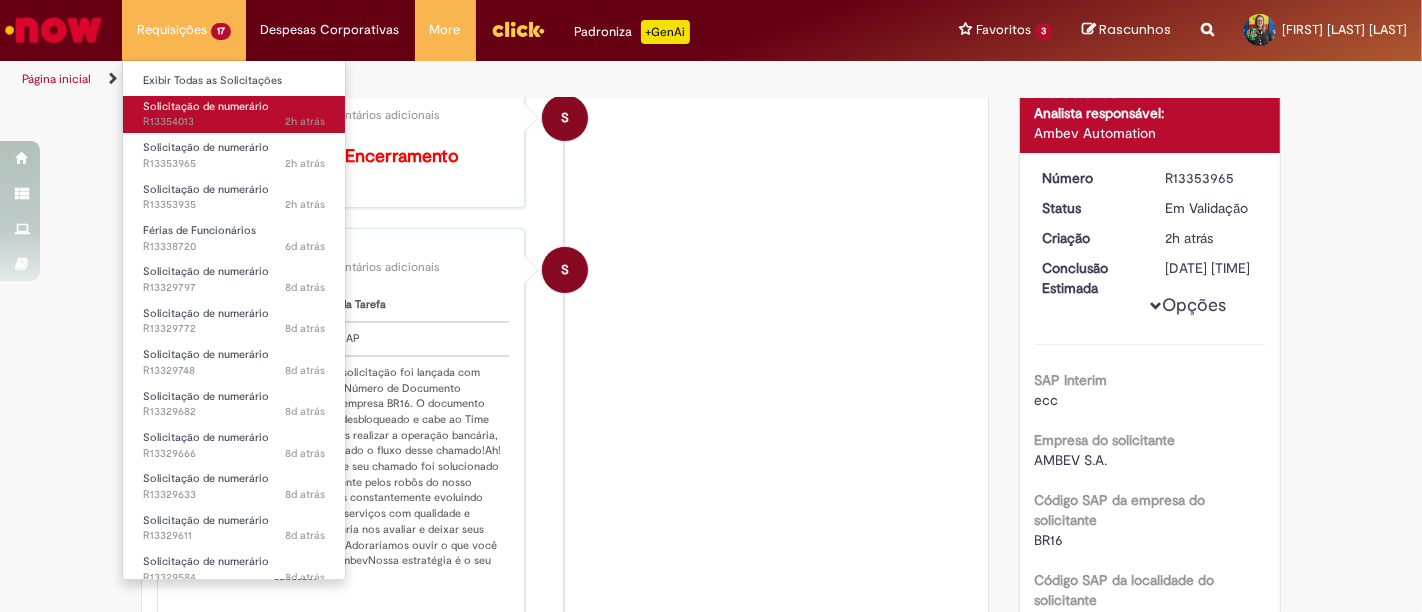 click on "Solicitação de numerário" at bounding box center [206, 106] 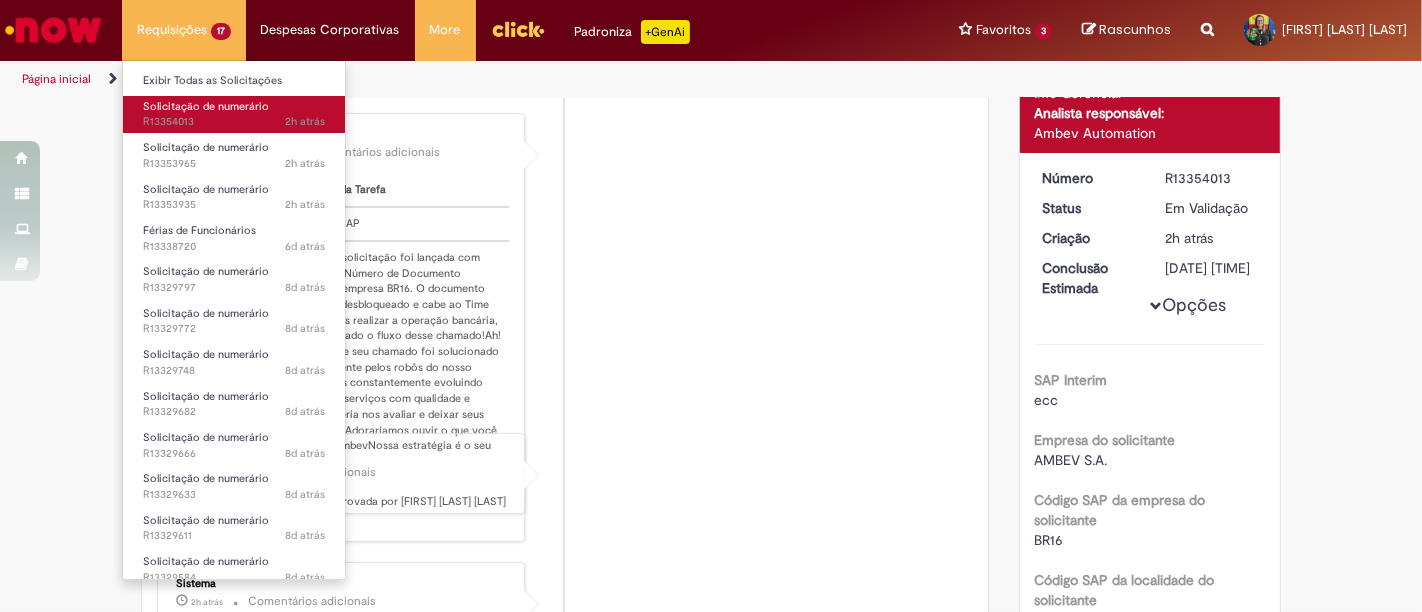 scroll, scrollTop: 0, scrollLeft: 0, axis: both 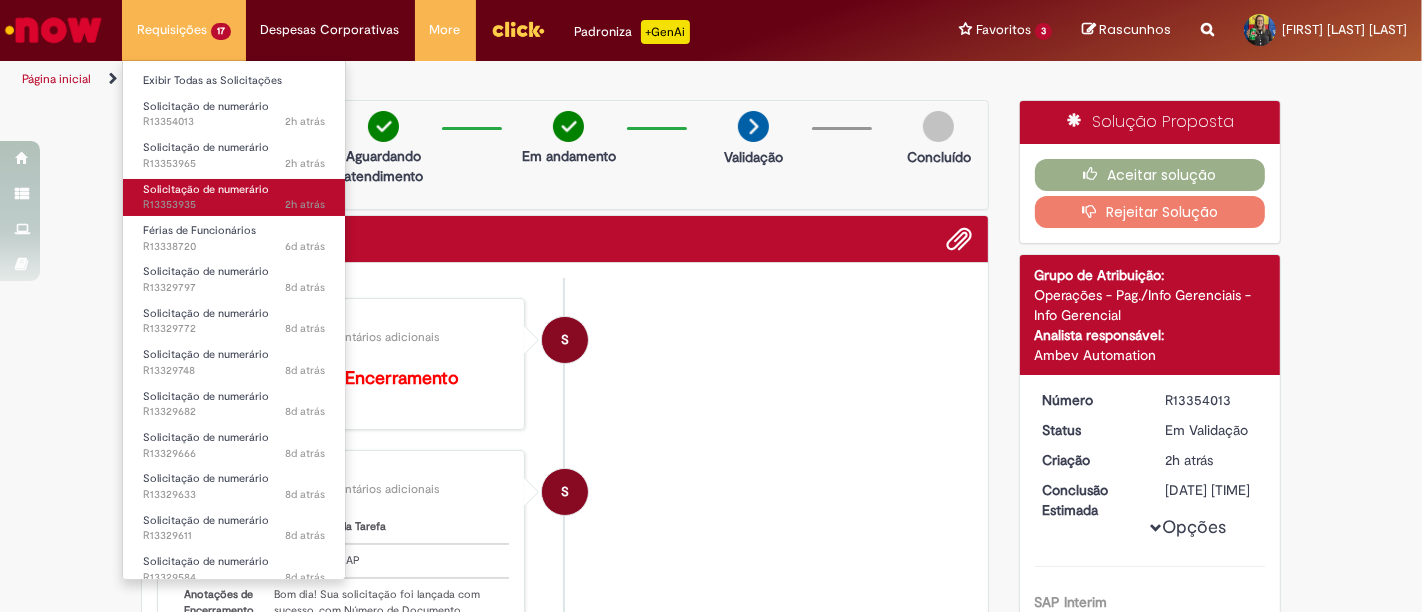 click on "Solicitação de numerário" at bounding box center [206, 189] 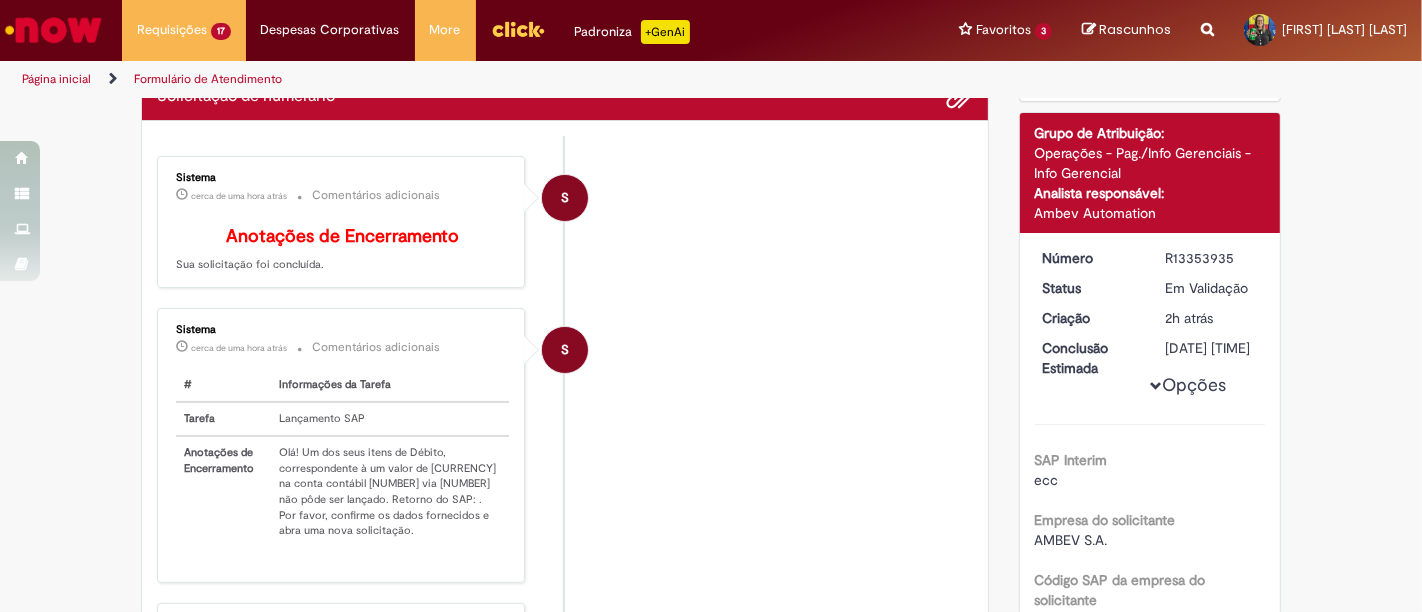 scroll, scrollTop: 0, scrollLeft: 0, axis: both 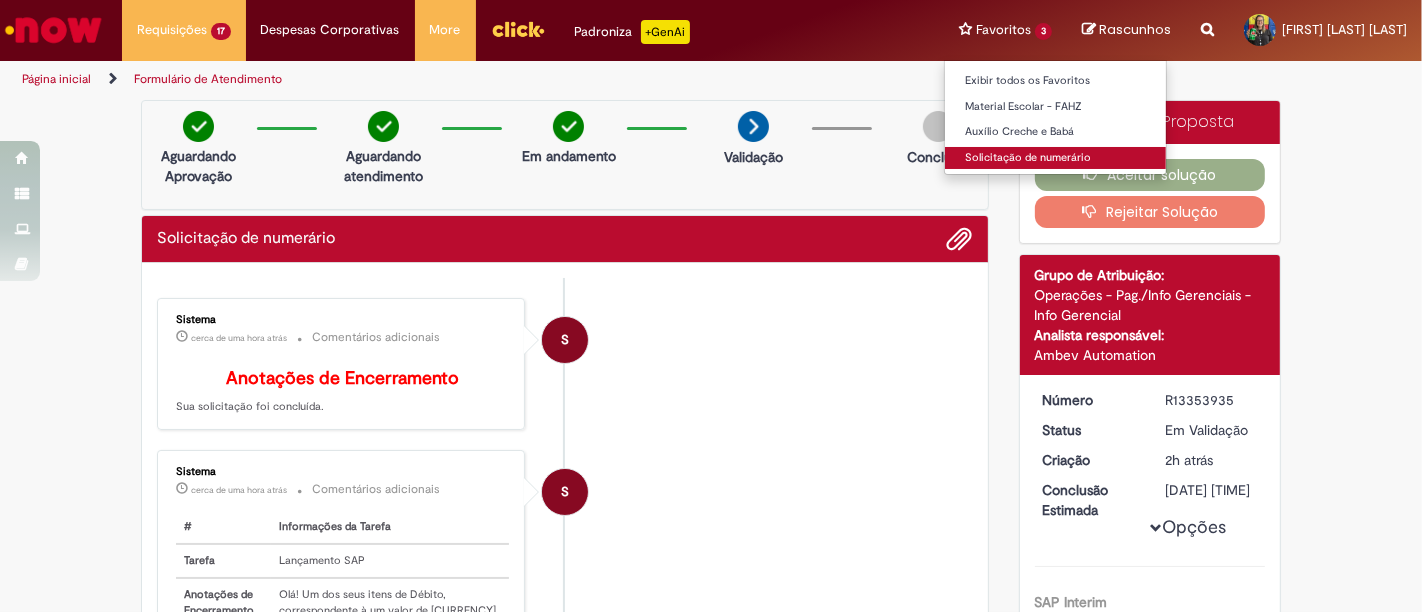 click on "Solicitação de numerário" at bounding box center [1055, 158] 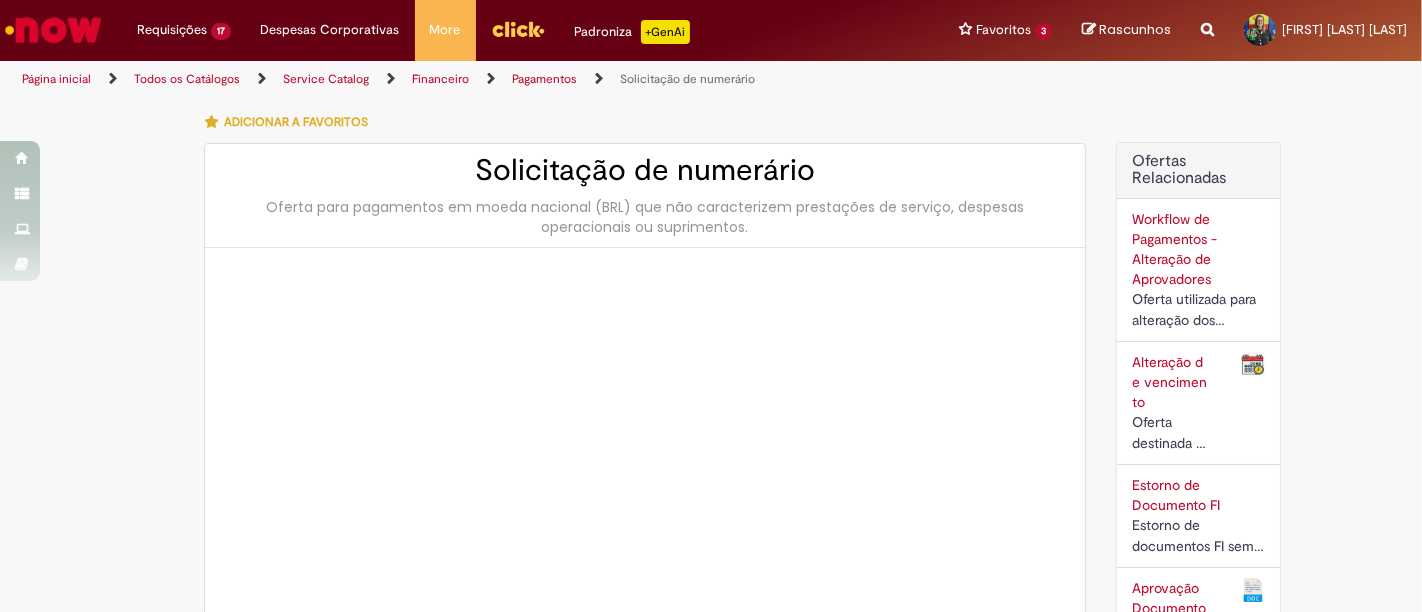 type on "********" 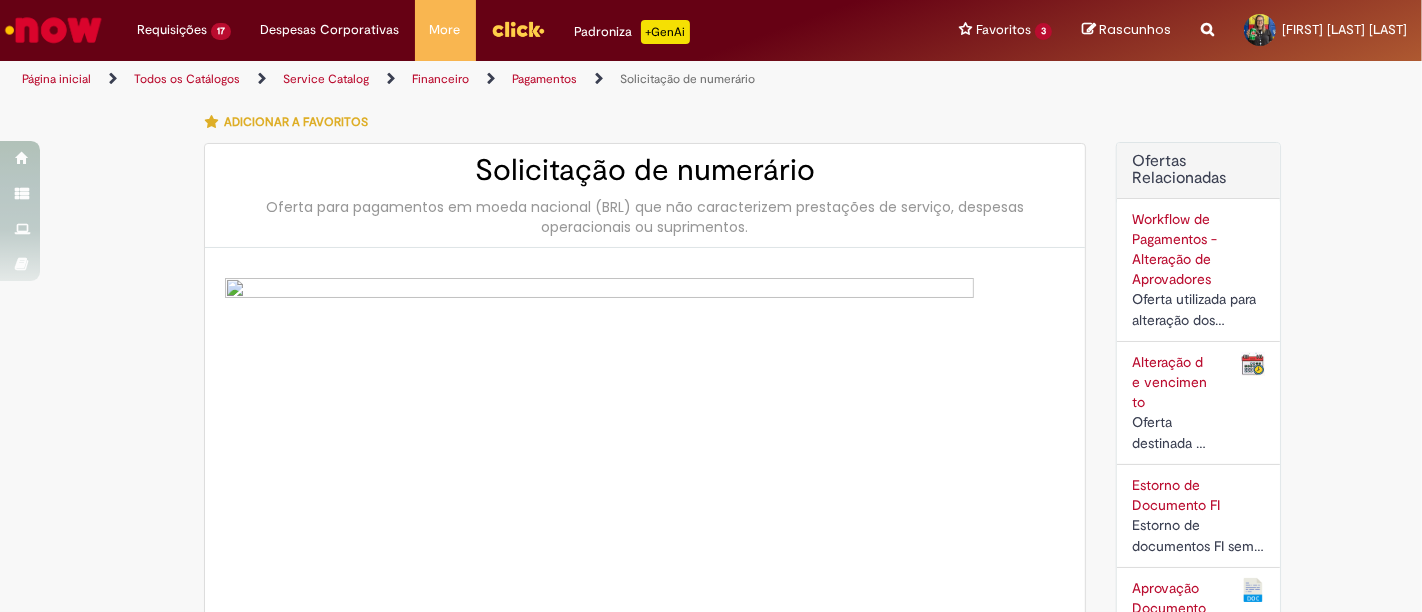 type on "**********" 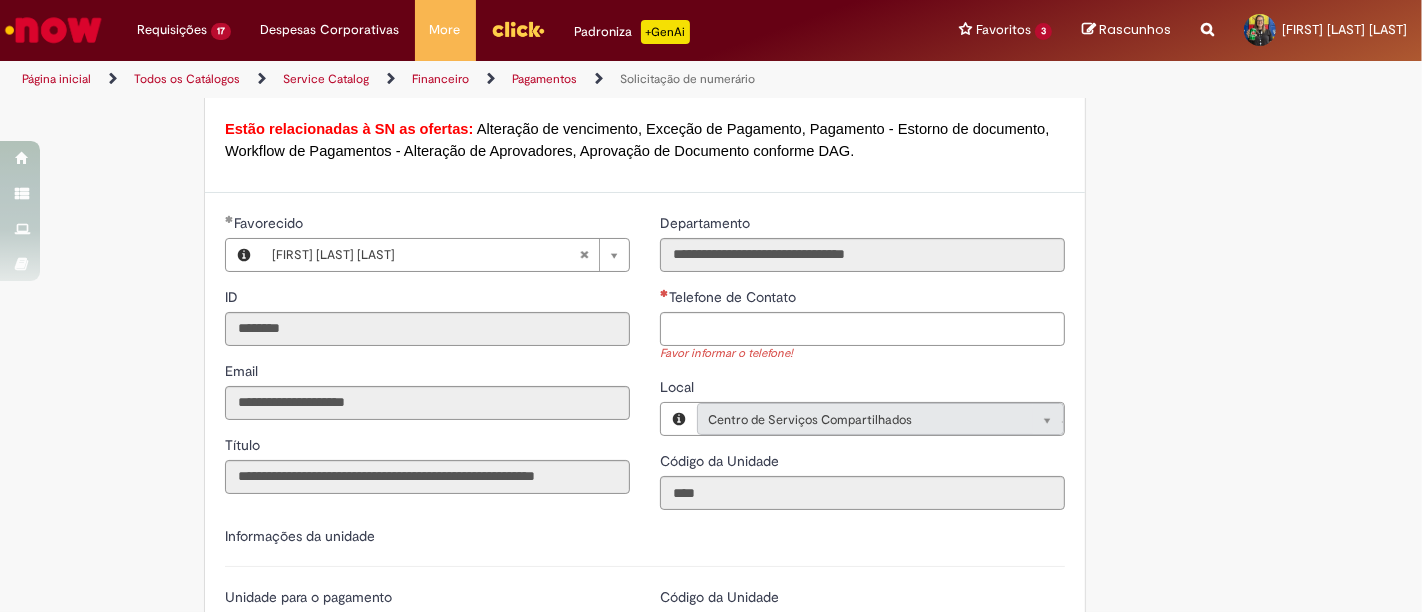 scroll, scrollTop: 1777, scrollLeft: 0, axis: vertical 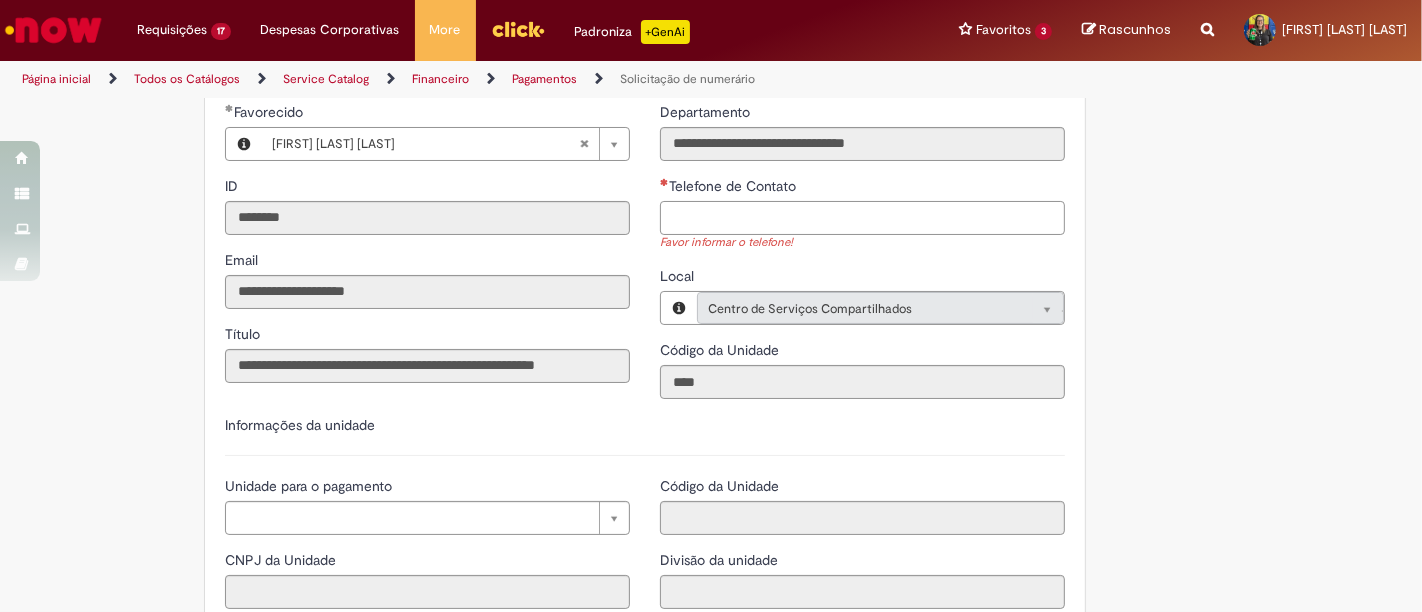 click on "Telefone de Contato" at bounding box center (862, 218) 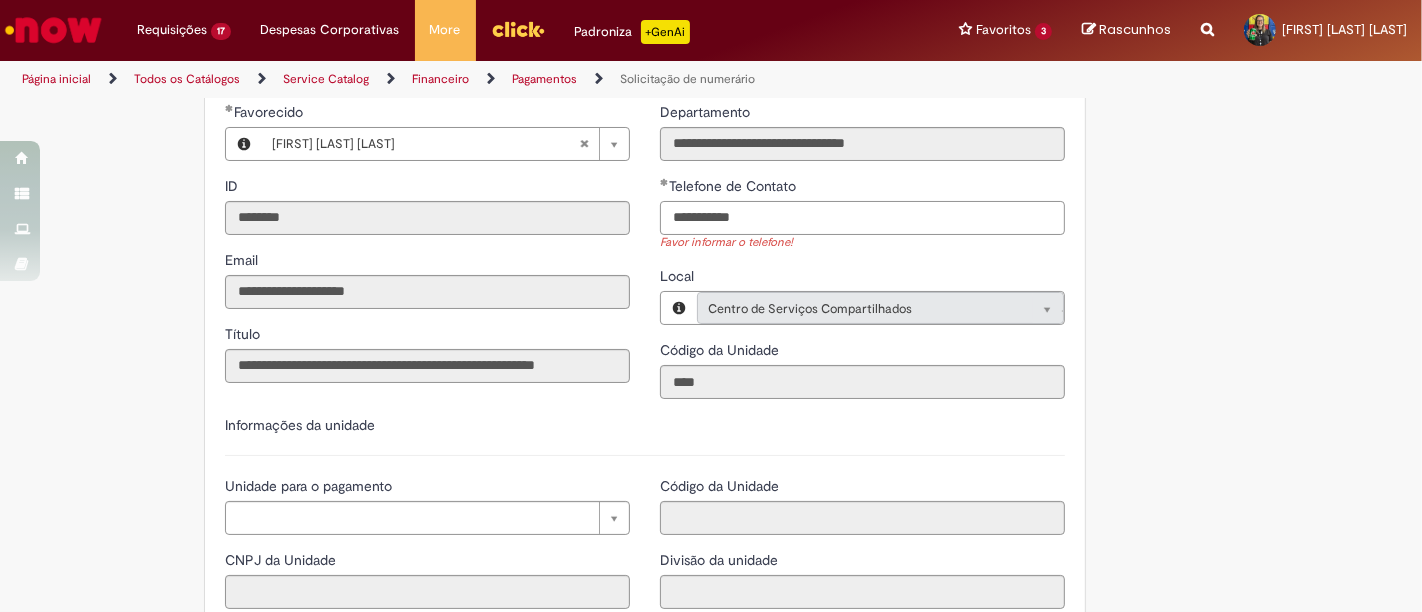 type on "**********" 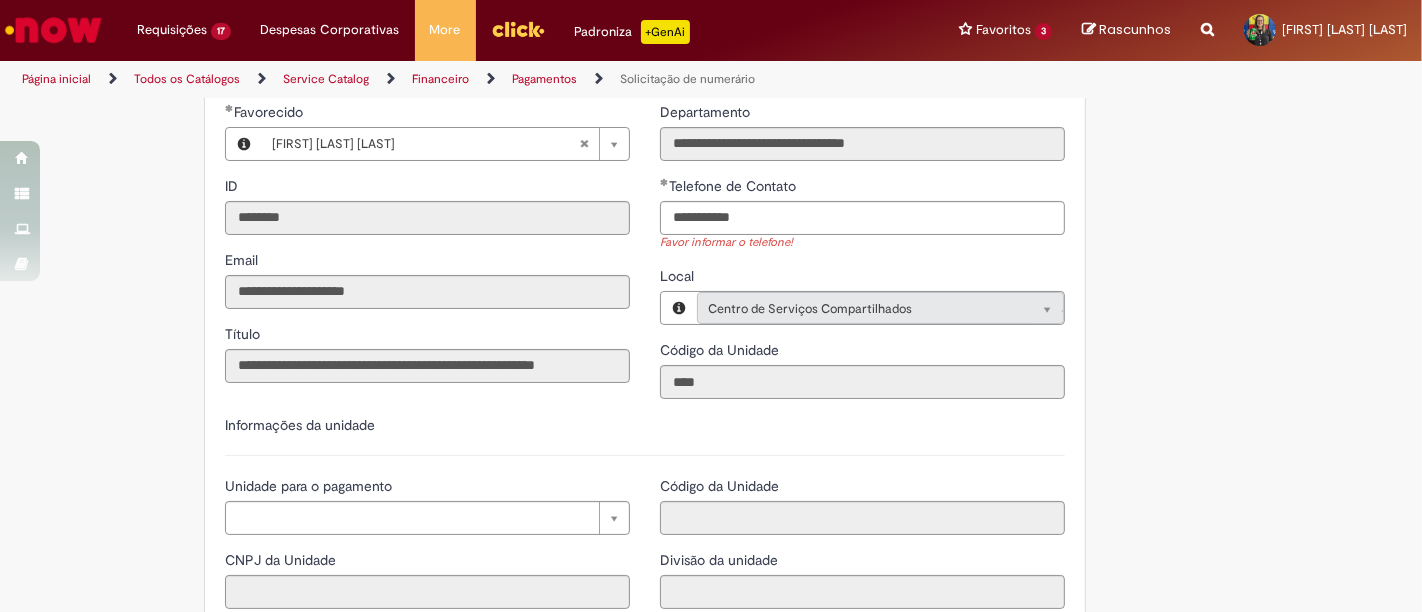 type 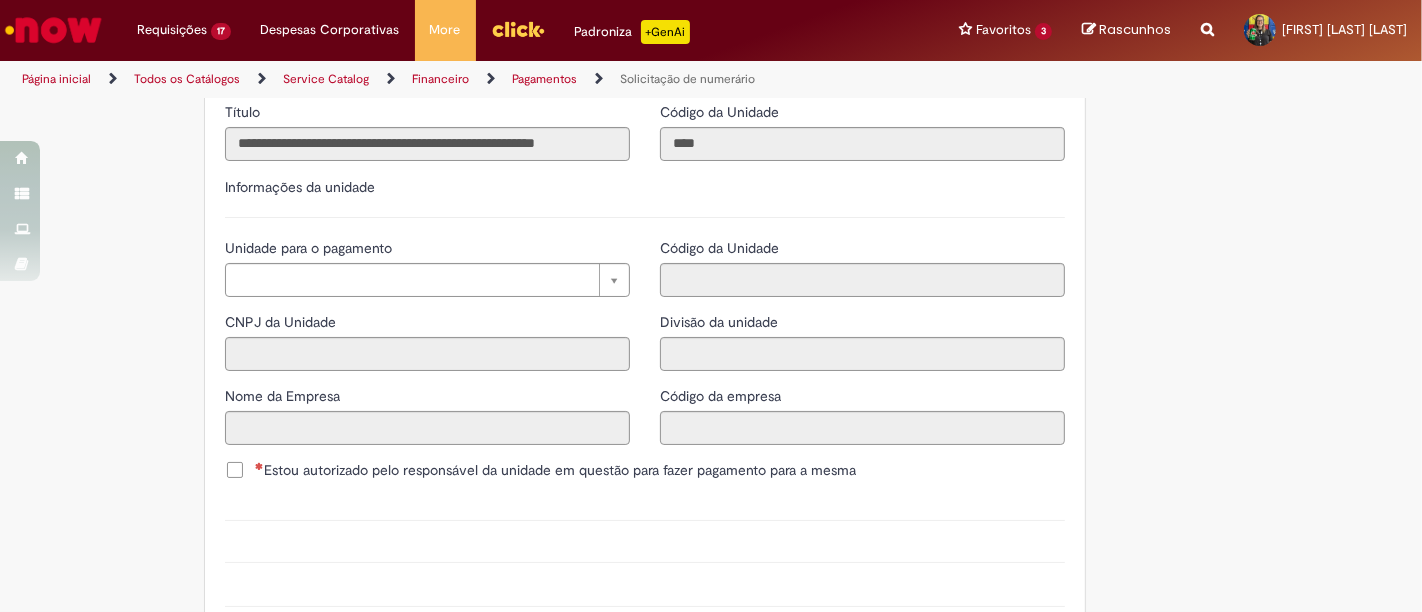scroll, scrollTop: 2000, scrollLeft: 0, axis: vertical 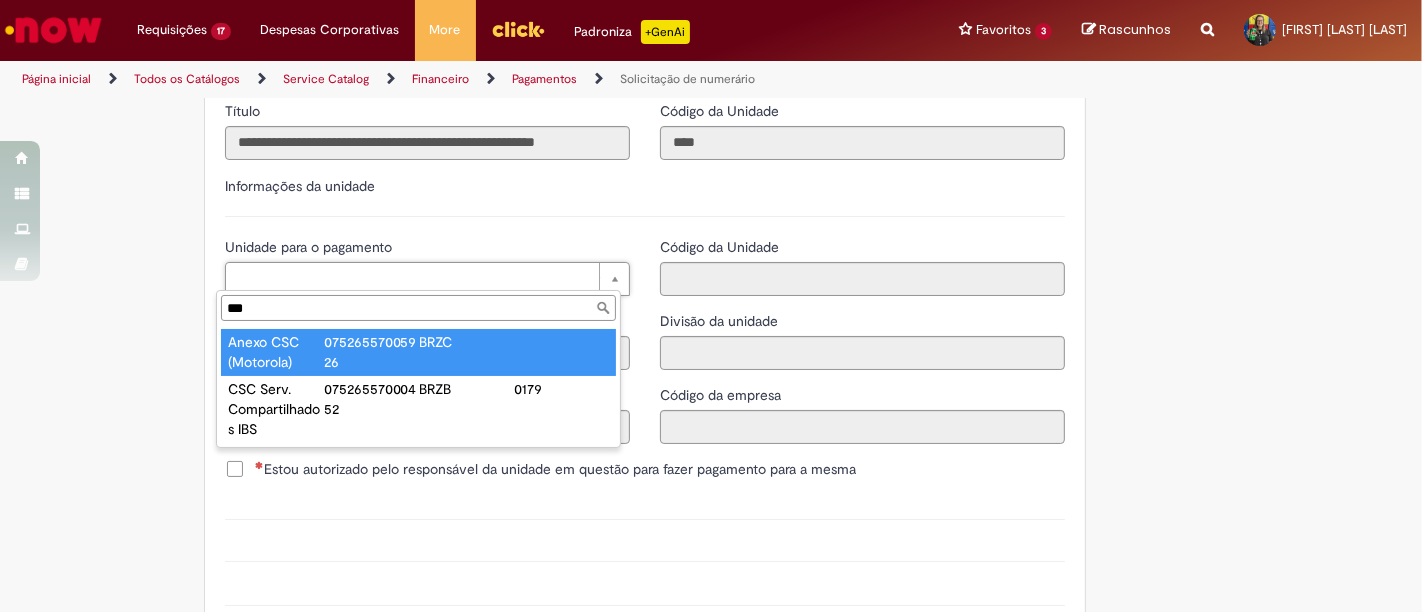 type on "***" 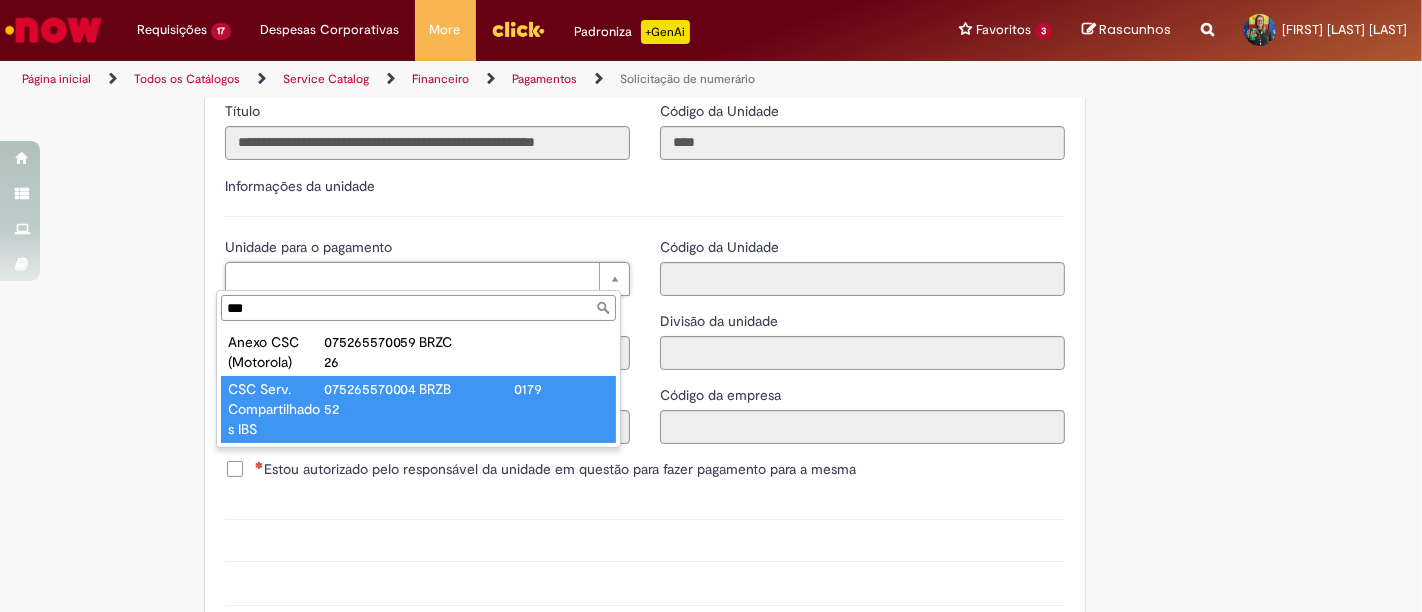 type on "**********" 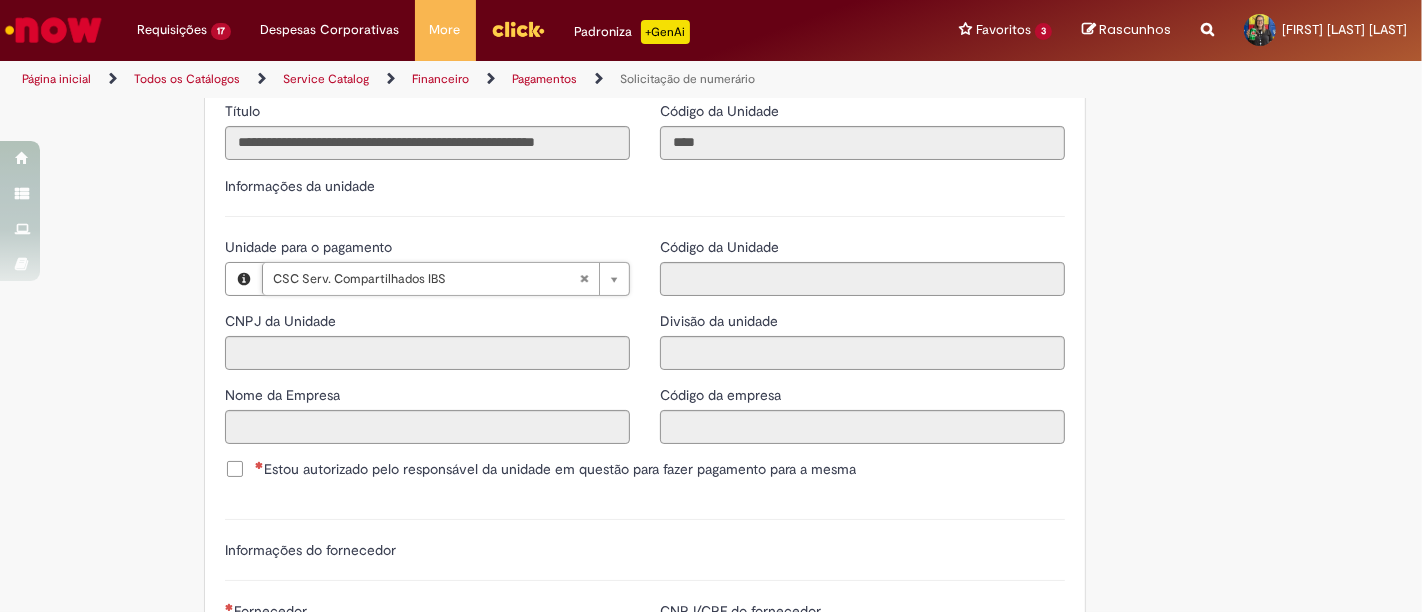 type on "**********" 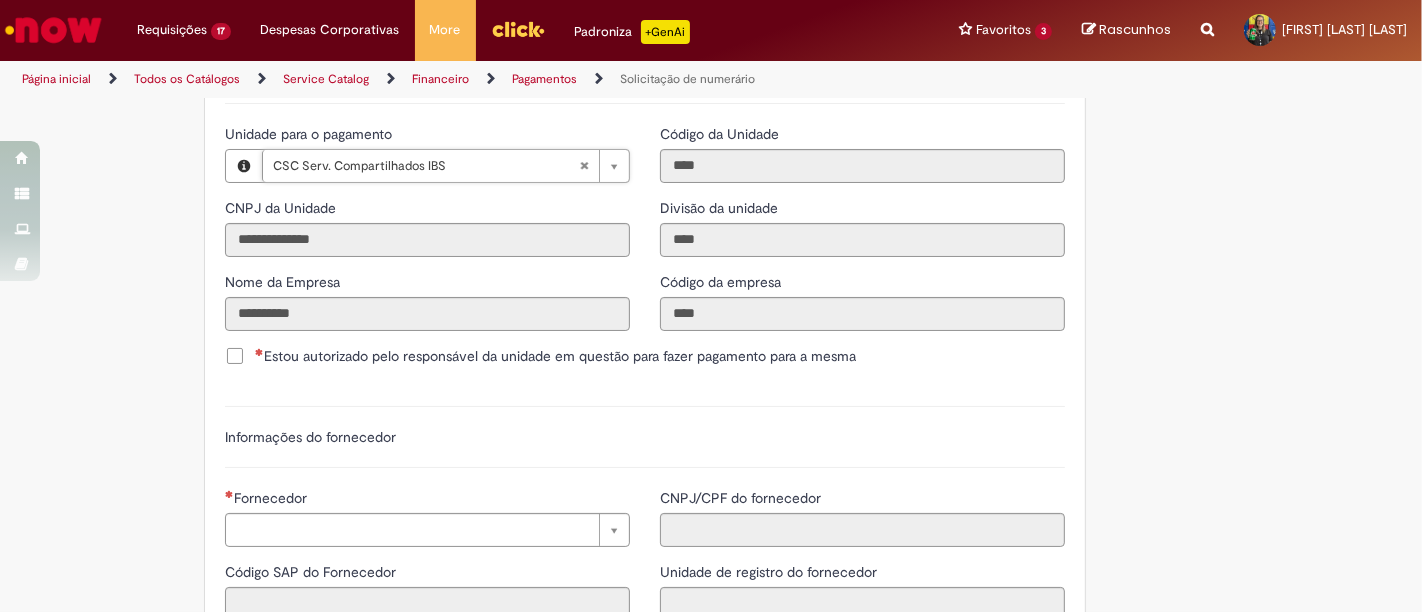 scroll, scrollTop: 2333, scrollLeft: 0, axis: vertical 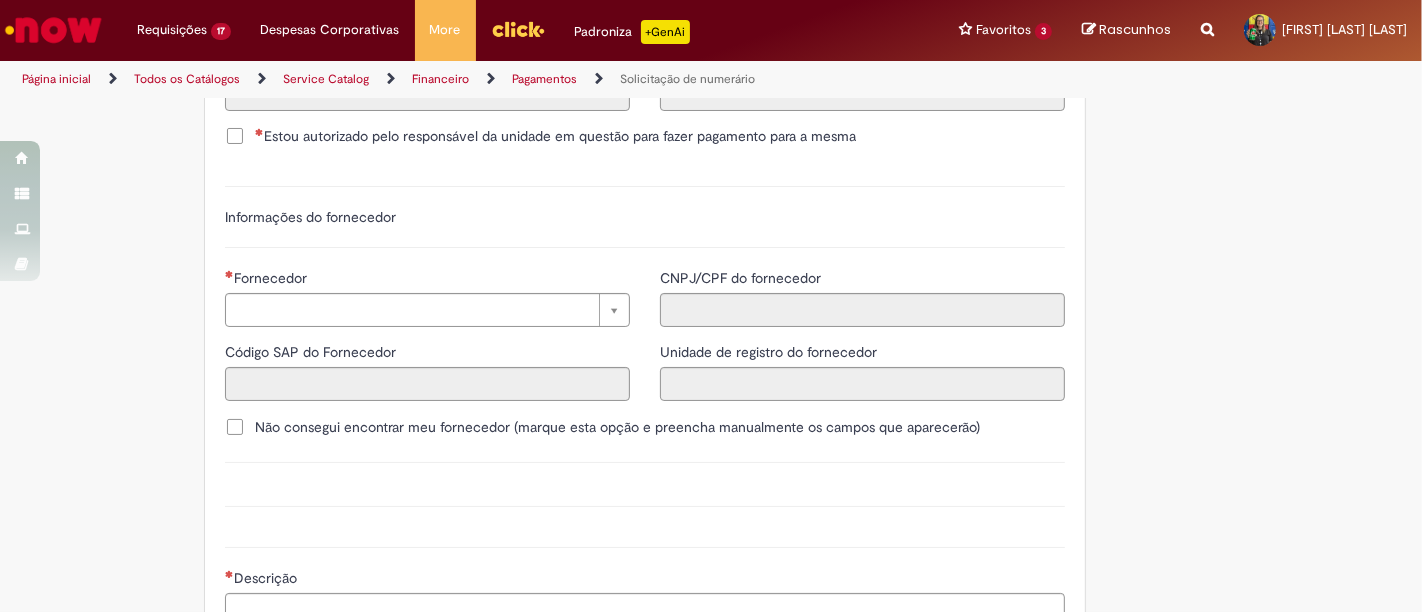 click on "Estou autorizado pelo responsável da unidade em questão para fazer pagamento para a mesma" at bounding box center (555, 136) 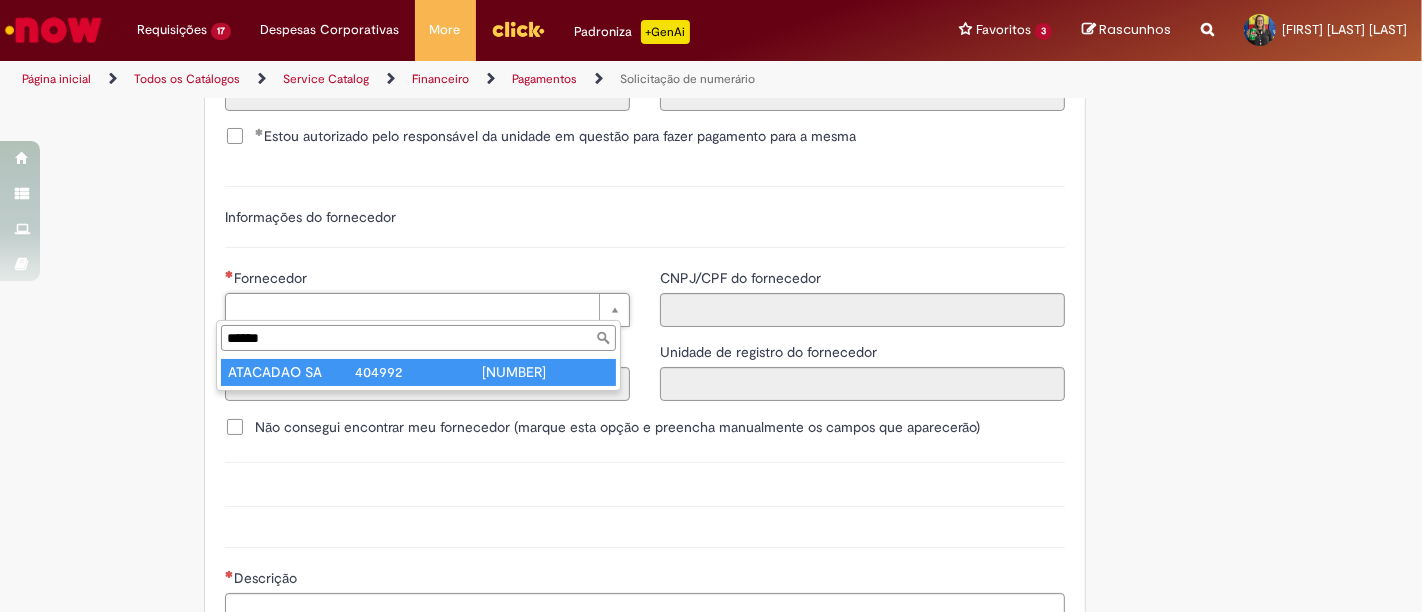 type on "******" 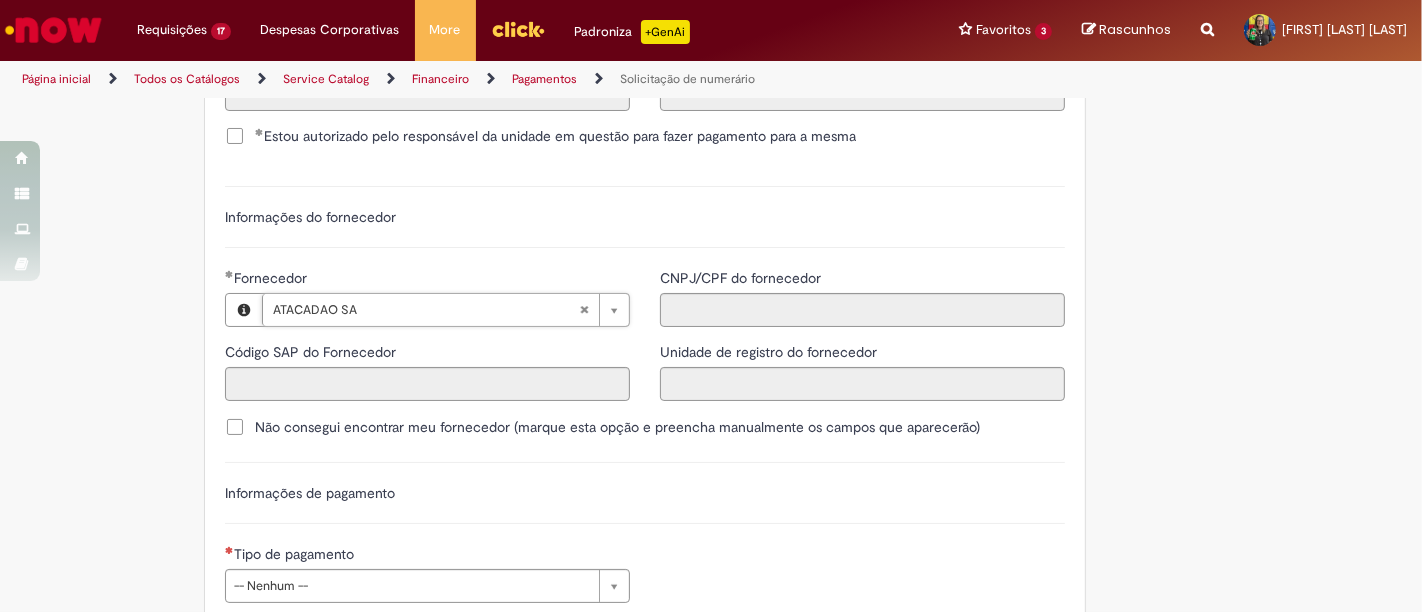 type on "******" 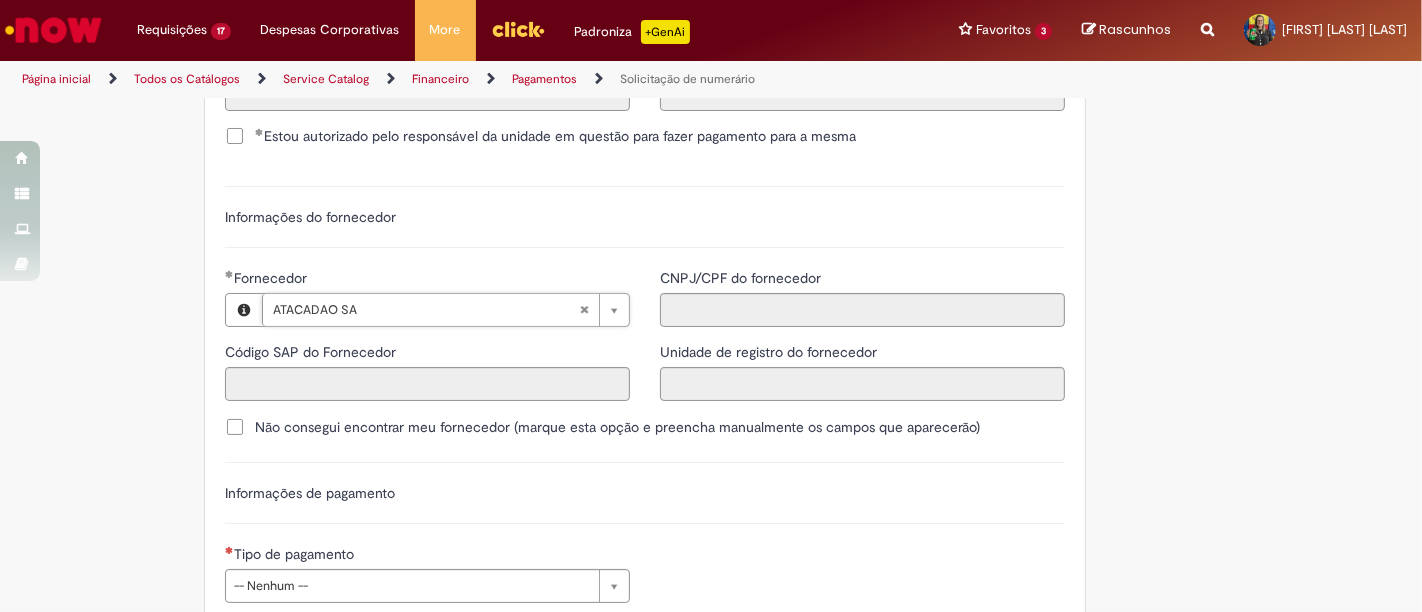 type on "**********" 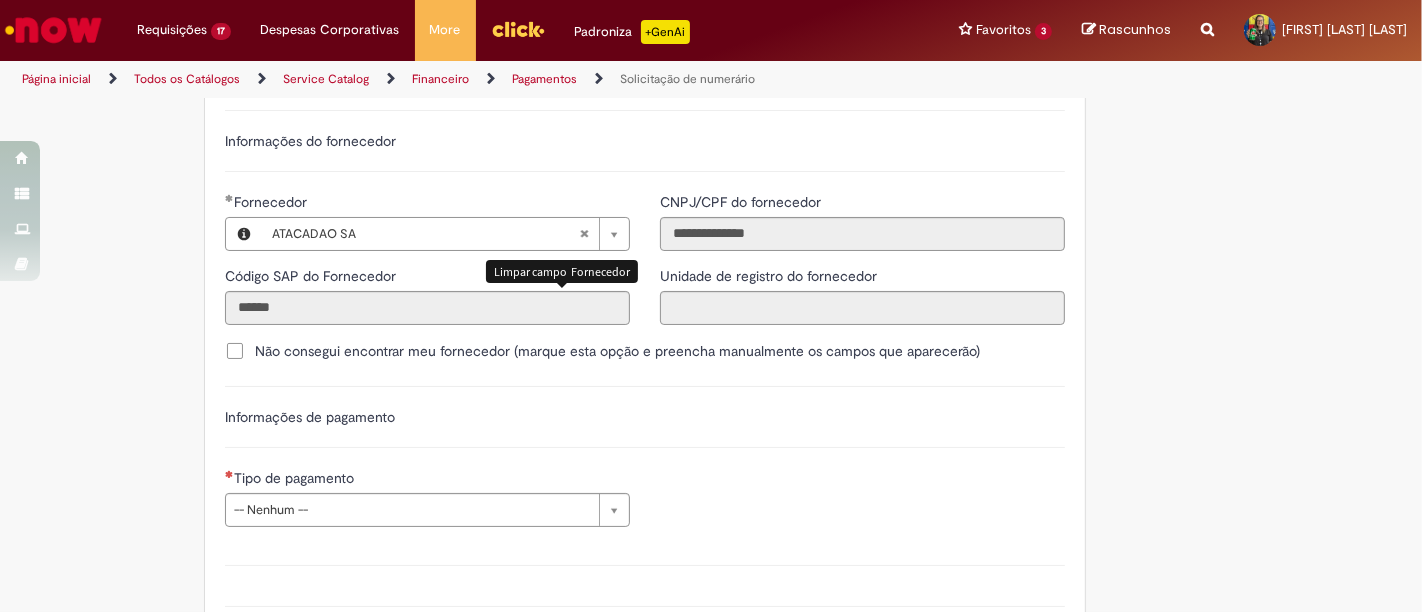 scroll, scrollTop: 2444, scrollLeft: 0, axis: vertical 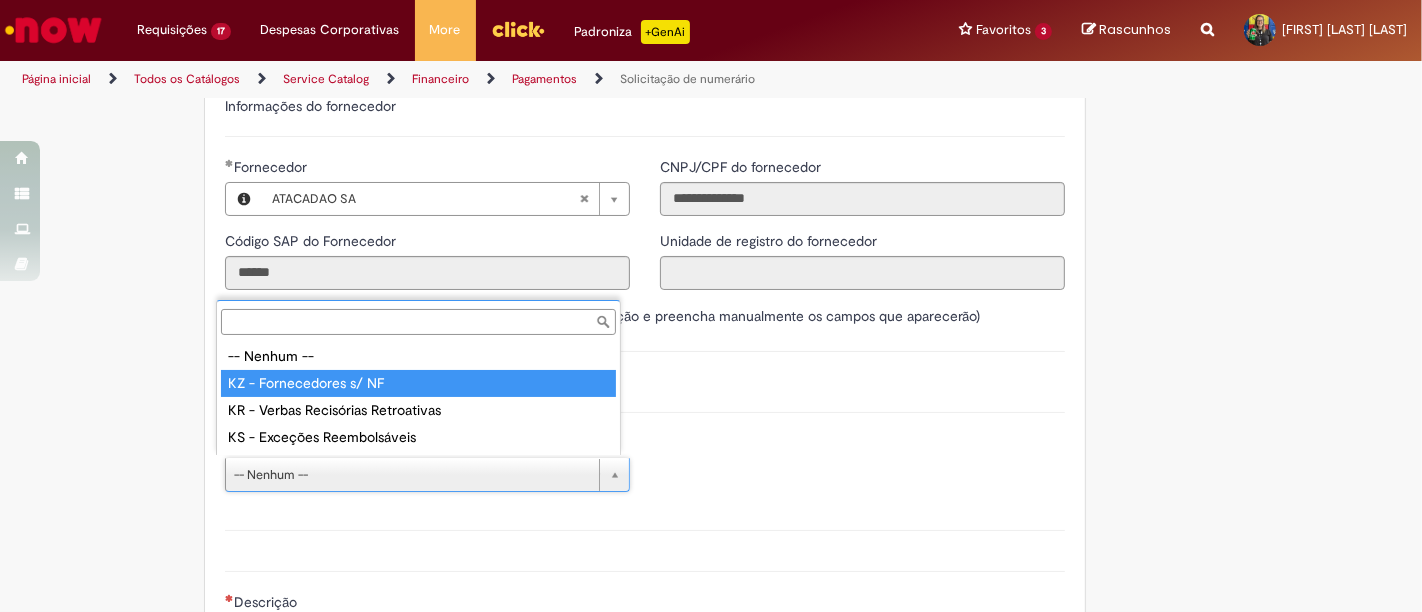 type on "**********" 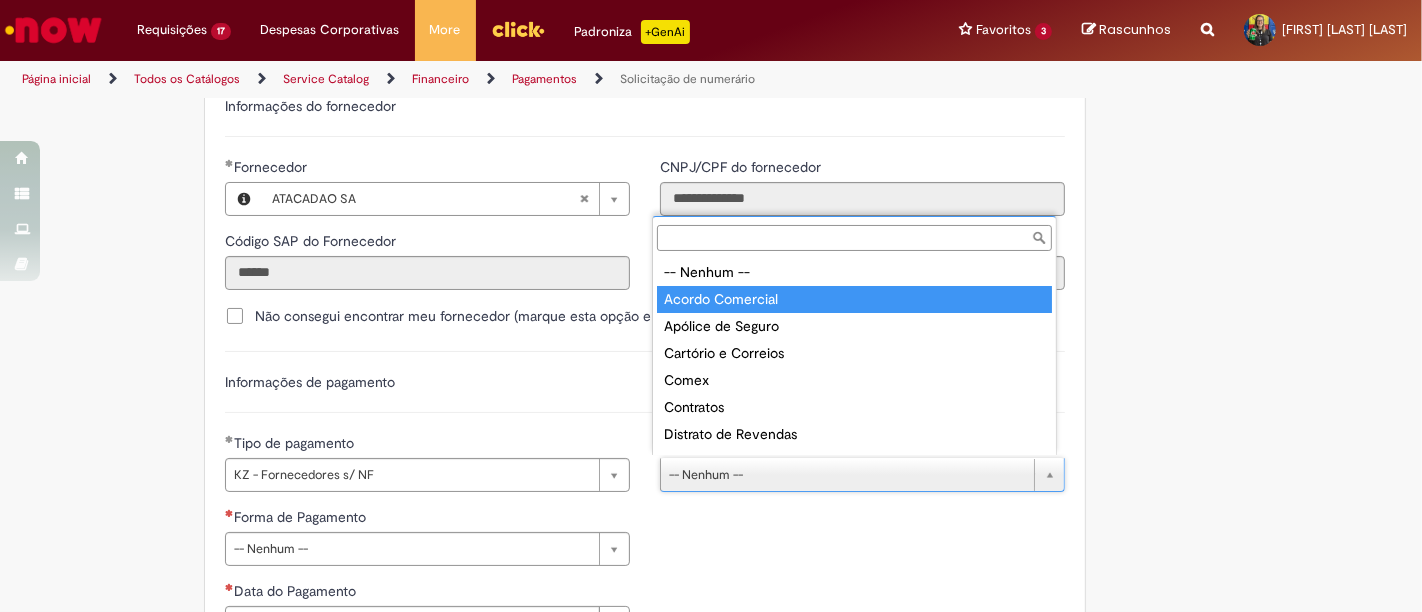 type on "**********" 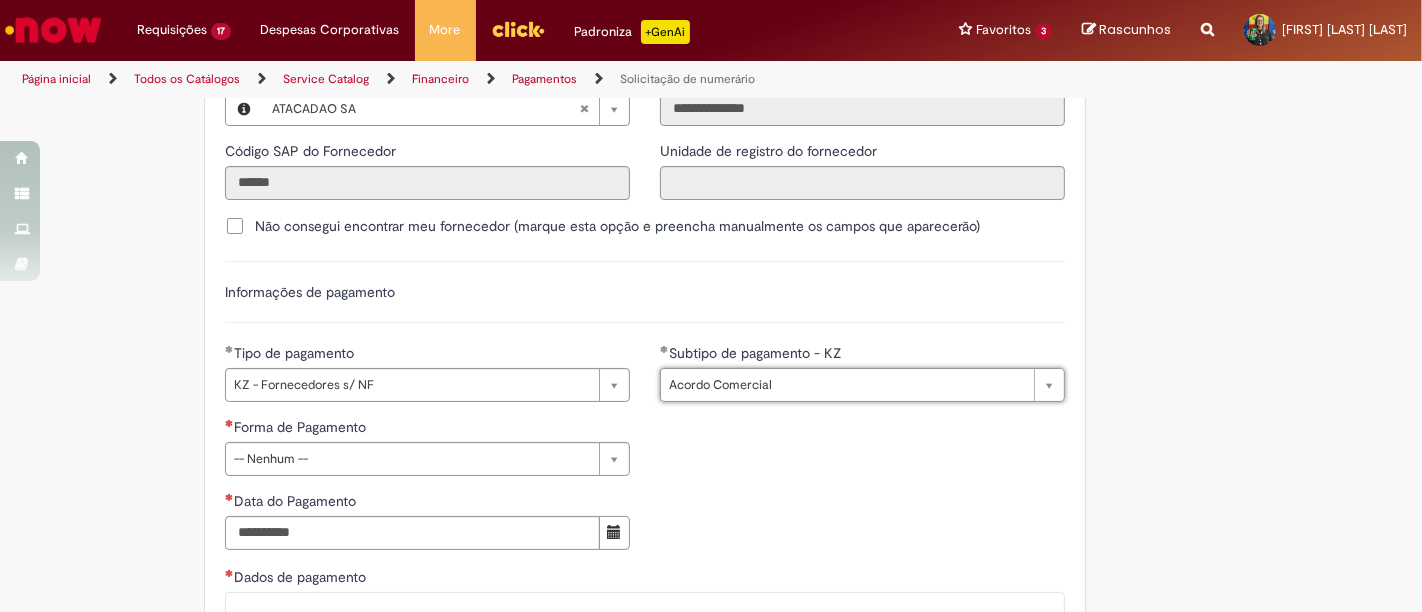 scroll, scrollTop: 2777, scrollLeft: 0, axis: vertical 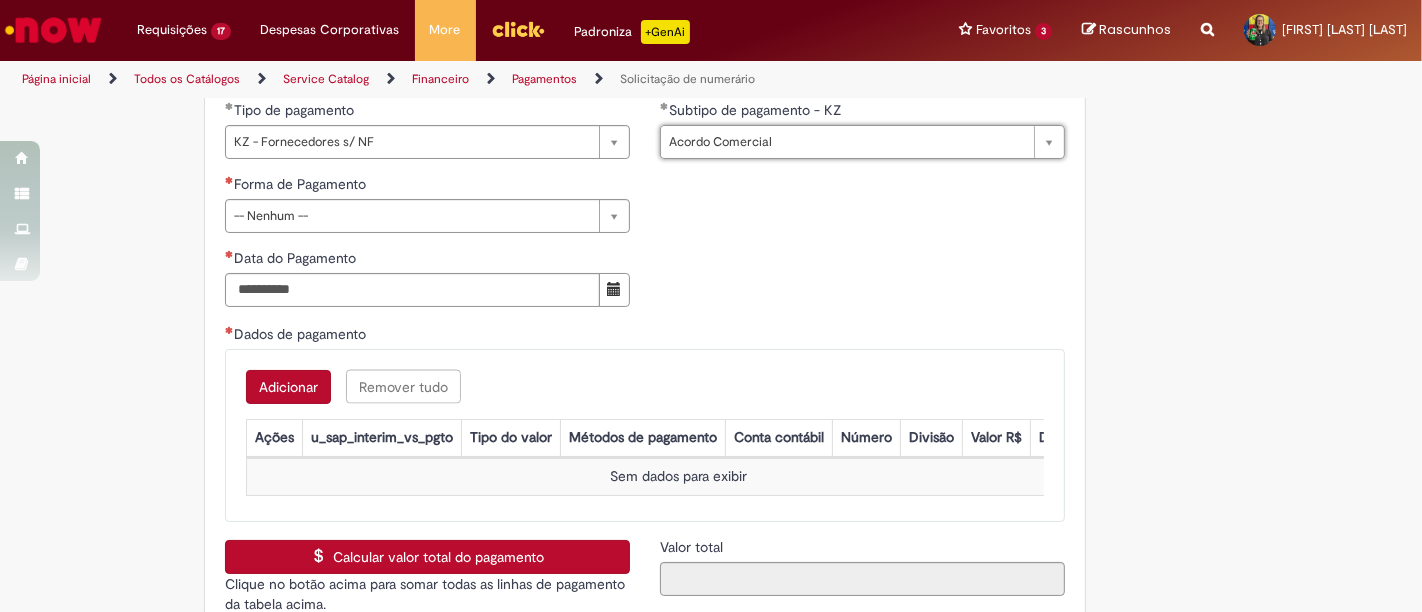 click on "Forma de Pagamento" at bounding box center [427, 186] 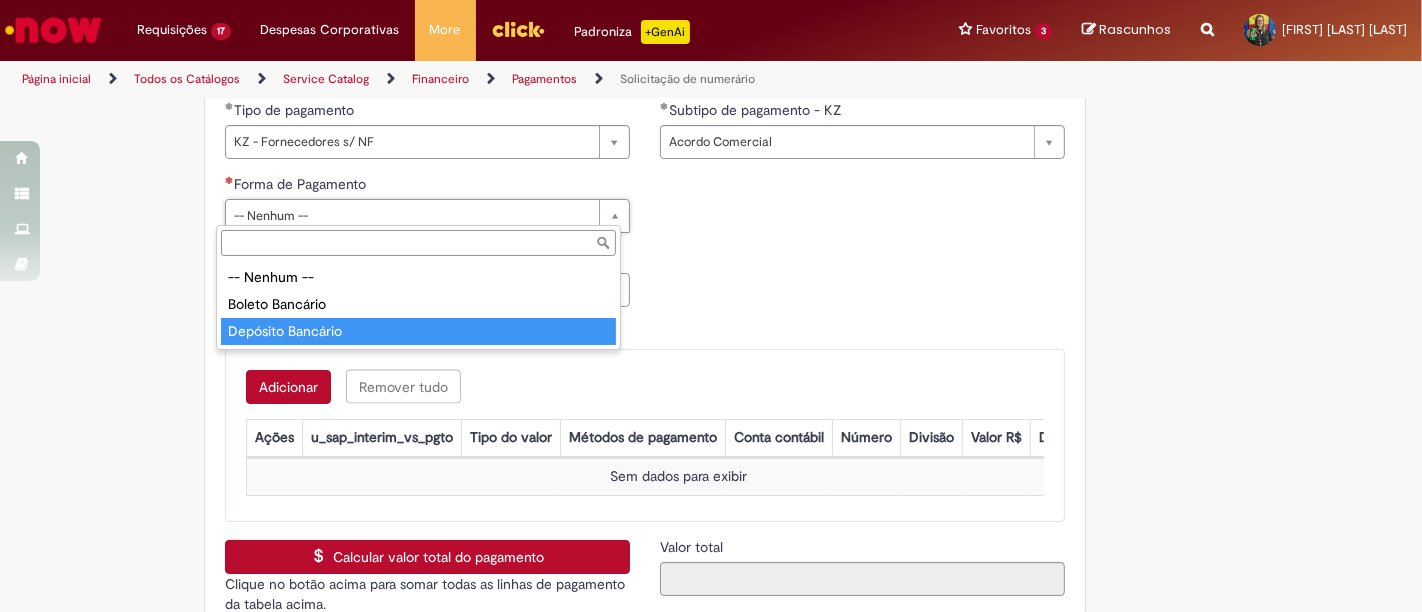 type on "**********" 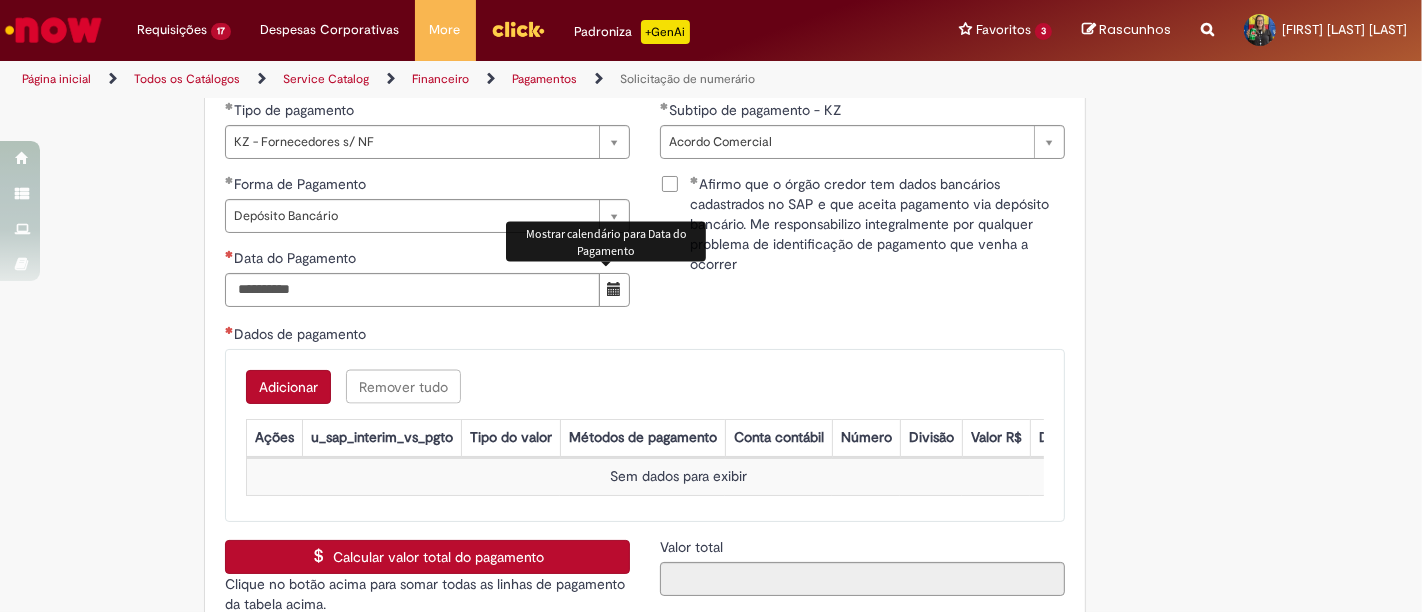 click at bounding box center (614, 289) 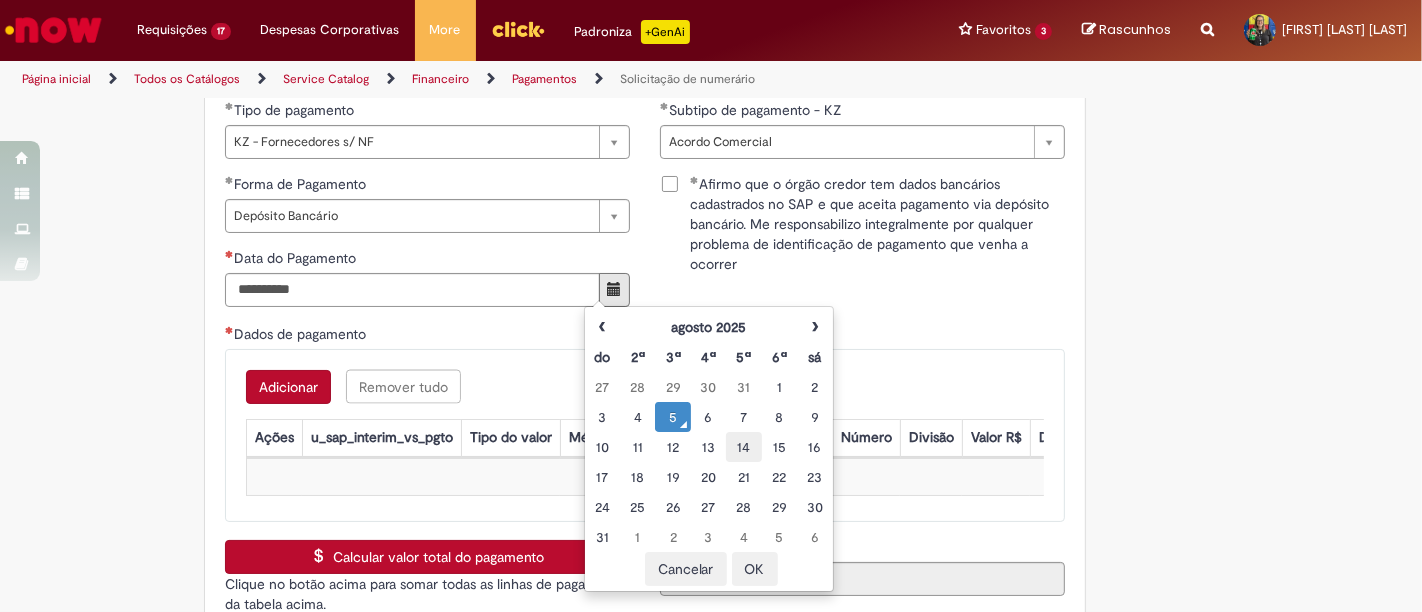 click on "14" at bounding box center (743, 447) 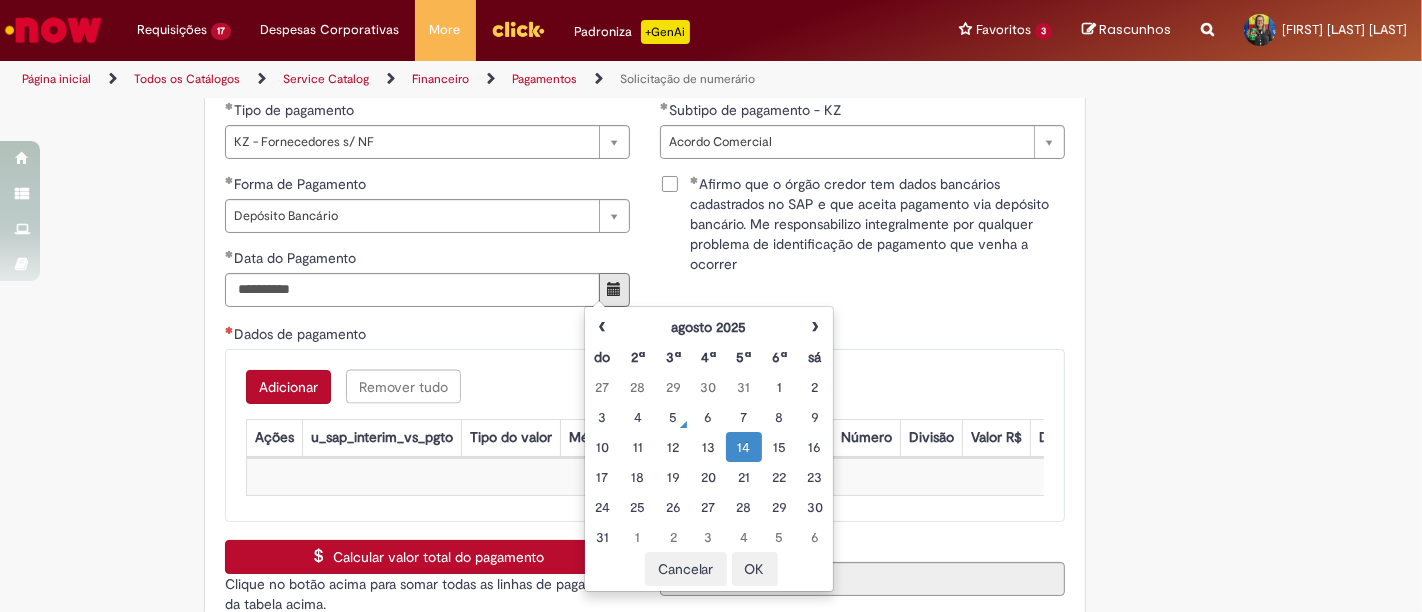 click on "OK" at bounding box center (755, 569) 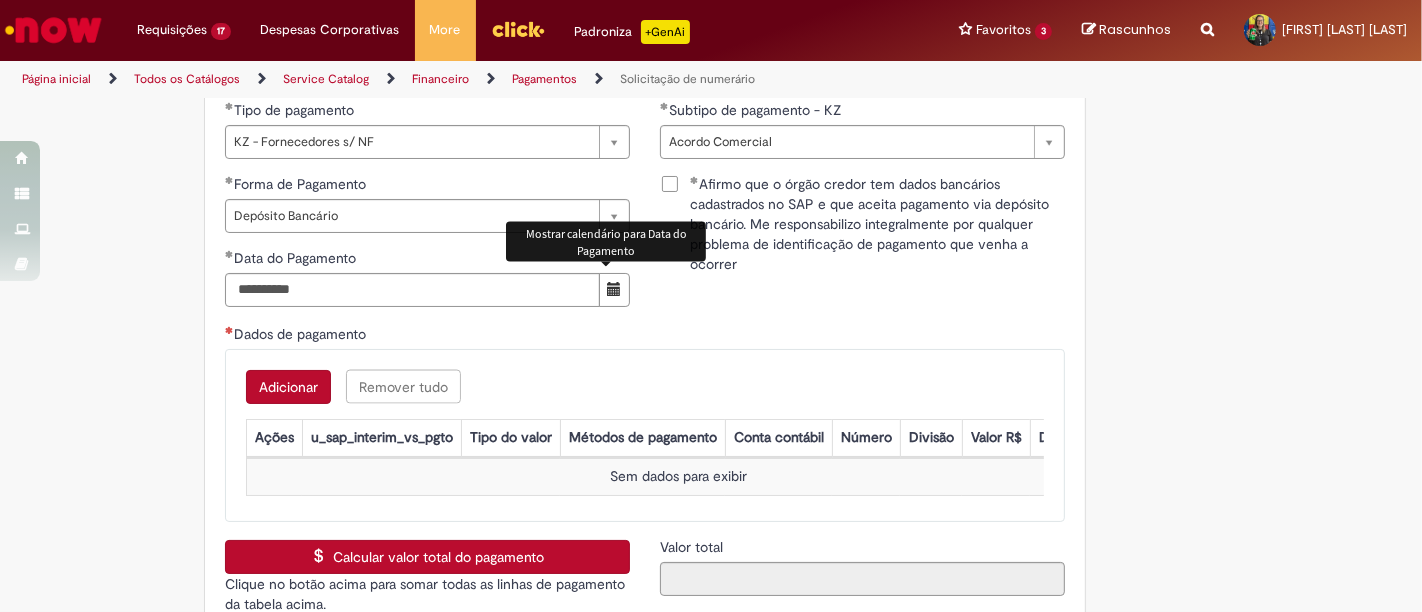 click on "Adicionar" at bounding box center [288, 387] 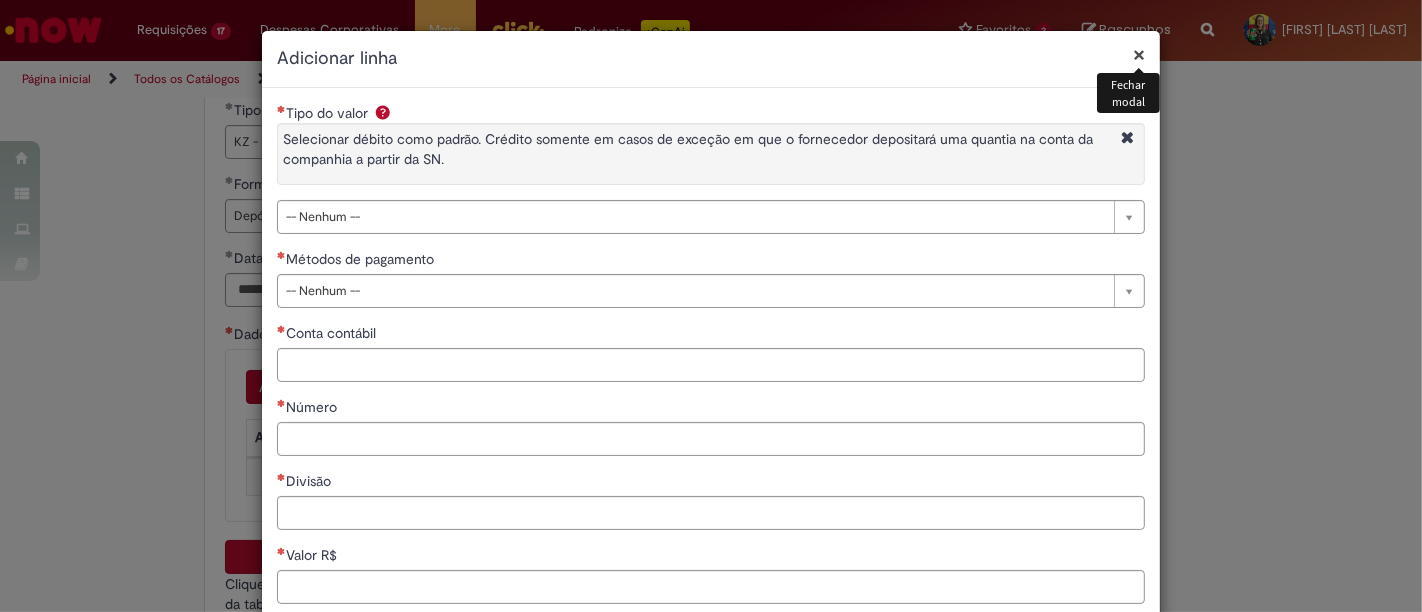 drag, startPoint x: 386, startPoint y: 217, endPoint x: 386, endPoint y: 234, distance: 17 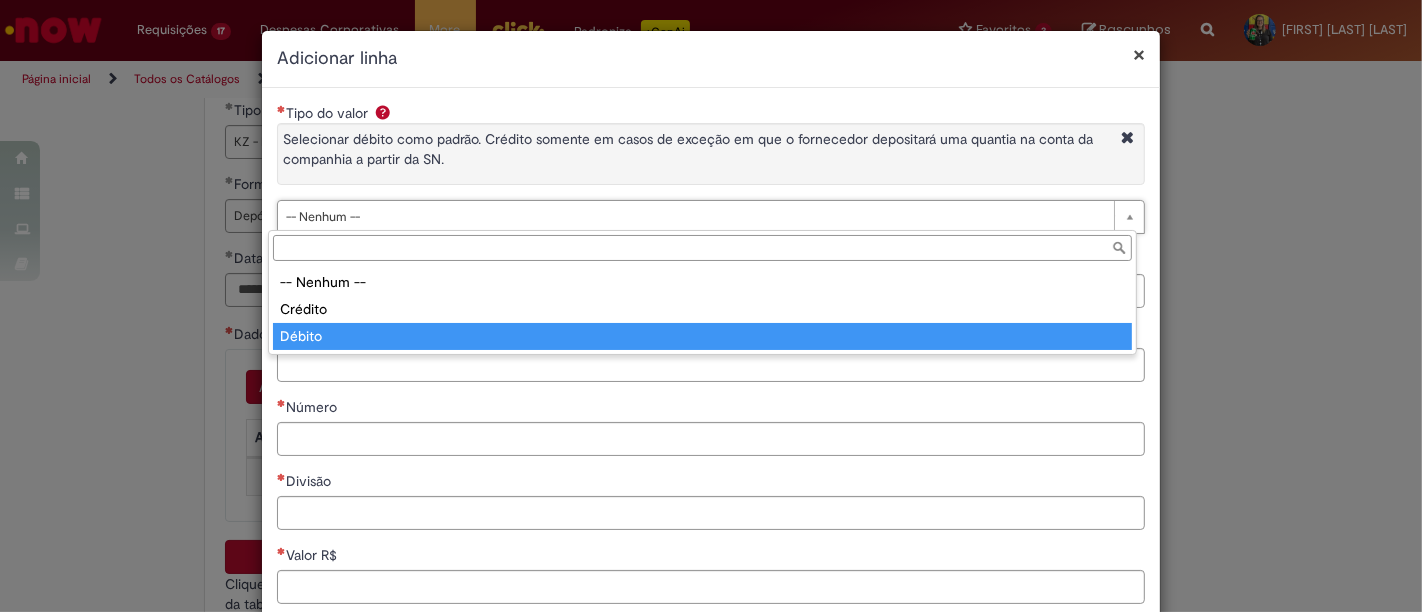 type on "******" 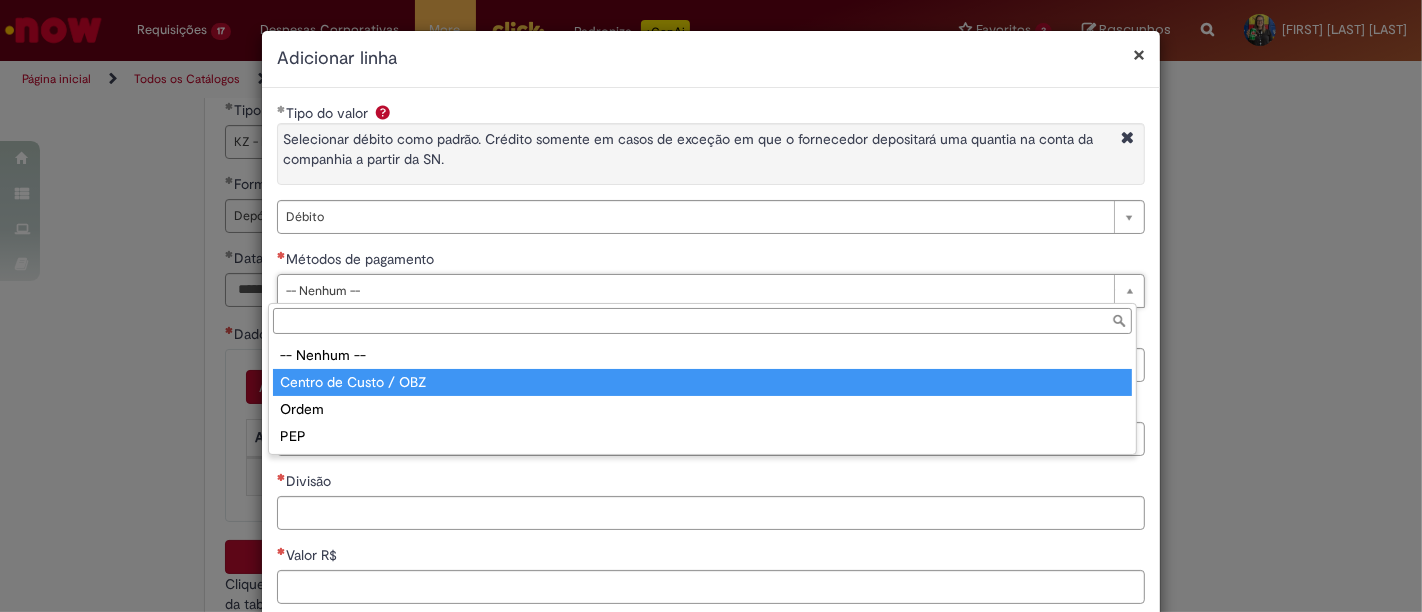 type on "**********" 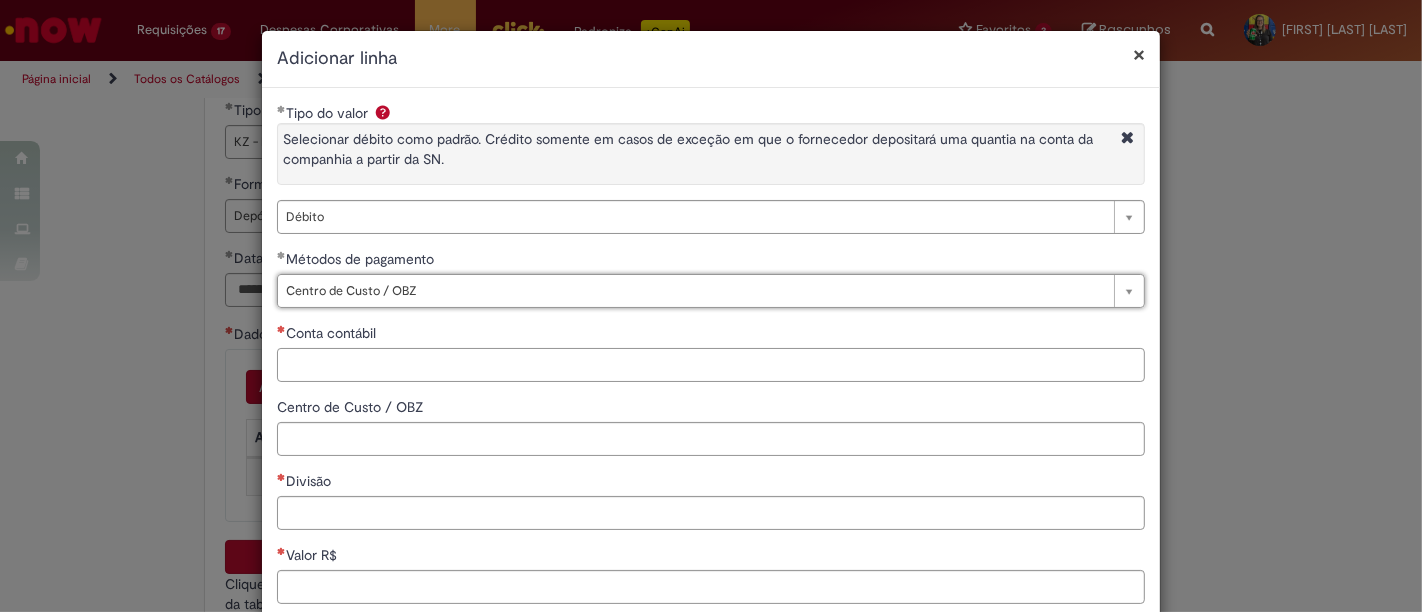 click on "Conta contábil" at bounding box center [711, 365] 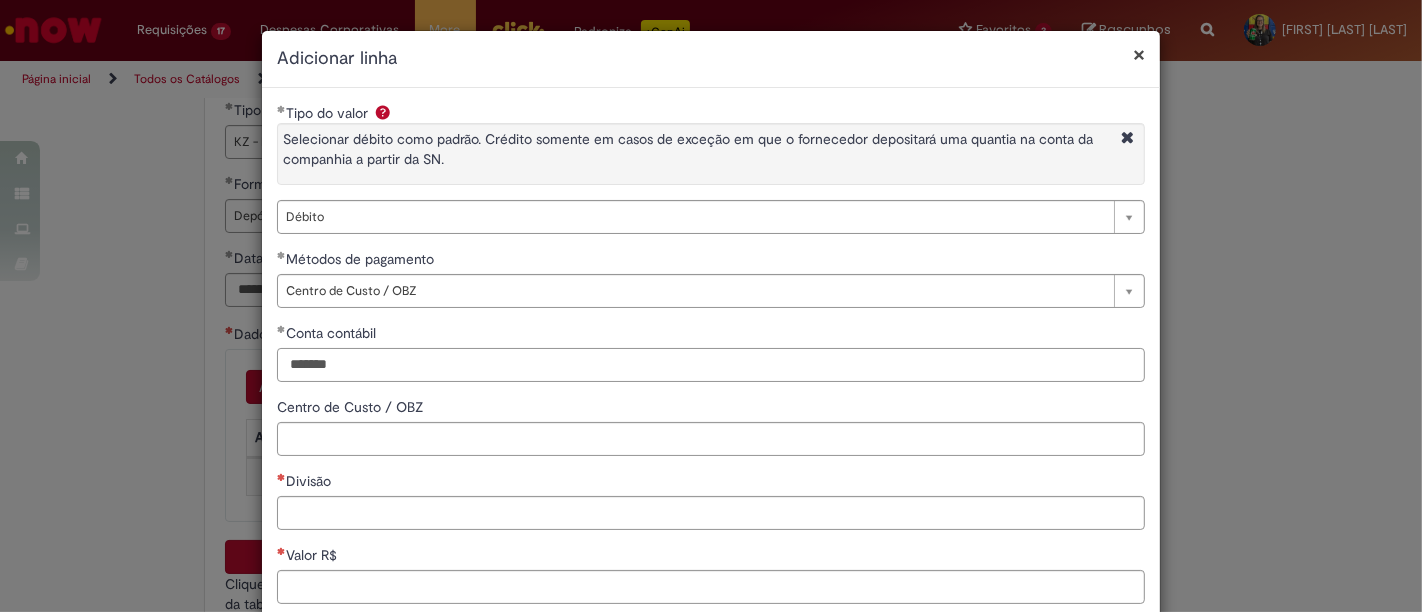 type on "*******" 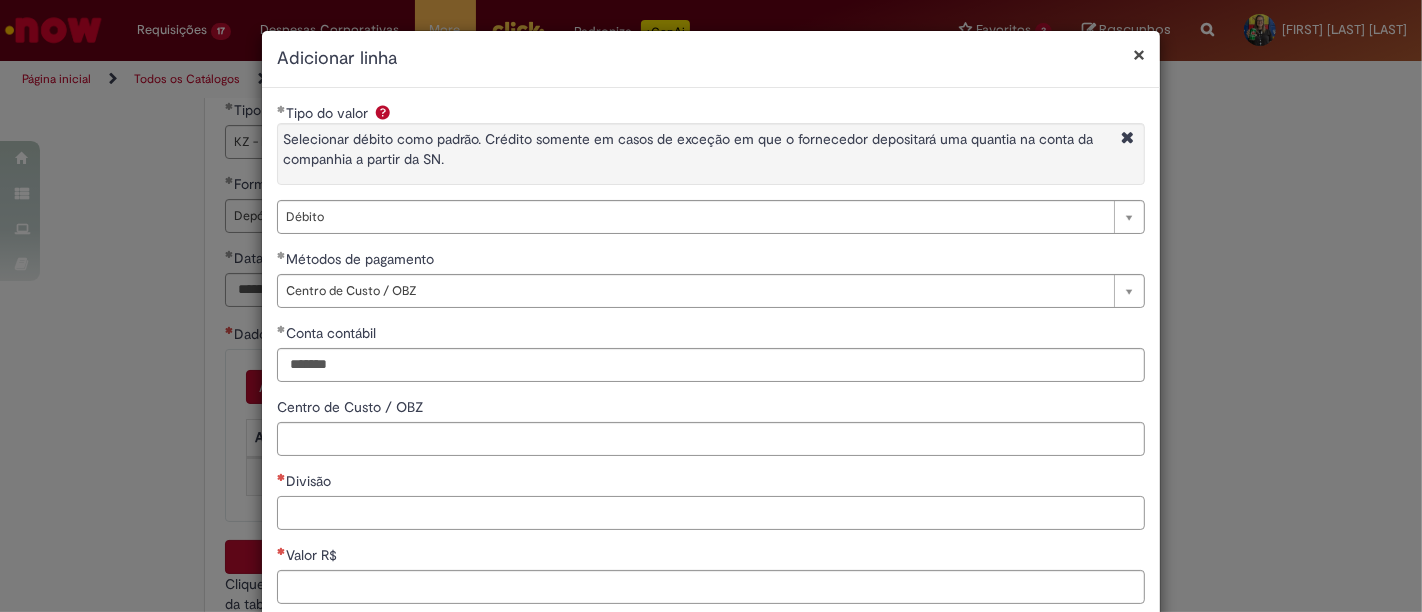 click on "Divisão" at bounding box center (711, 513) 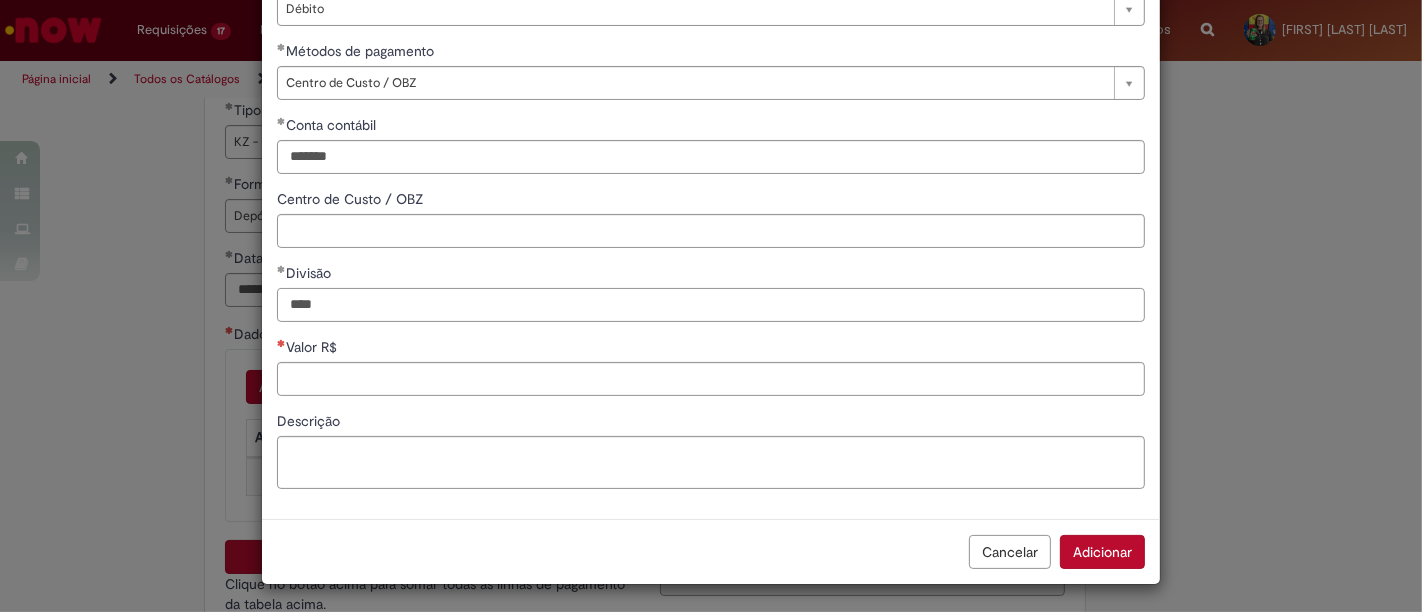 type on "****" 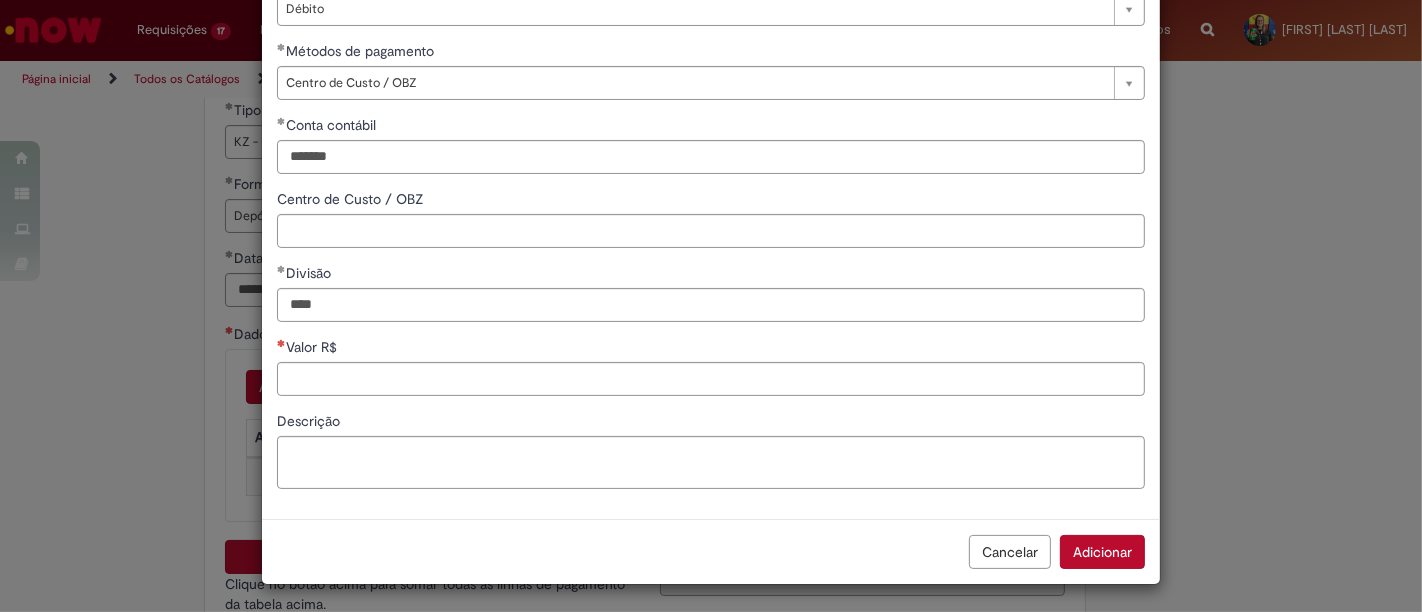 click on "Valor R$" at bounding box center (711, 349) 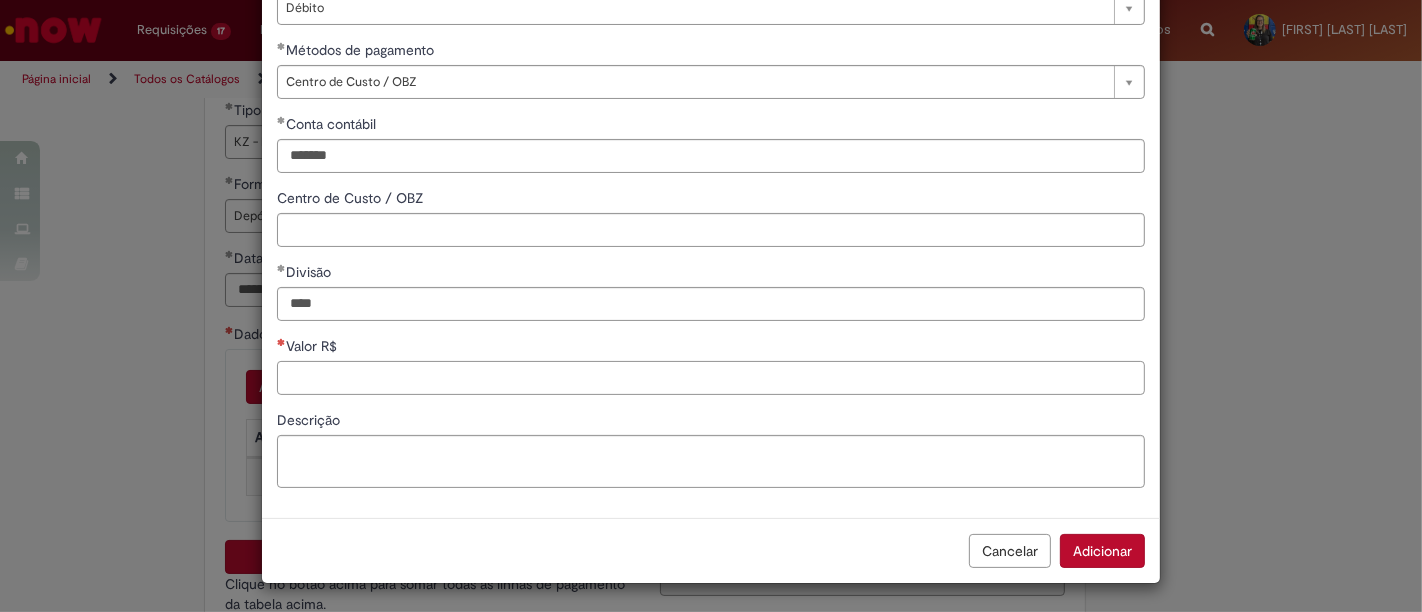 scroll, scrollTop: 208, scrollLeft: 0, axis: vertical 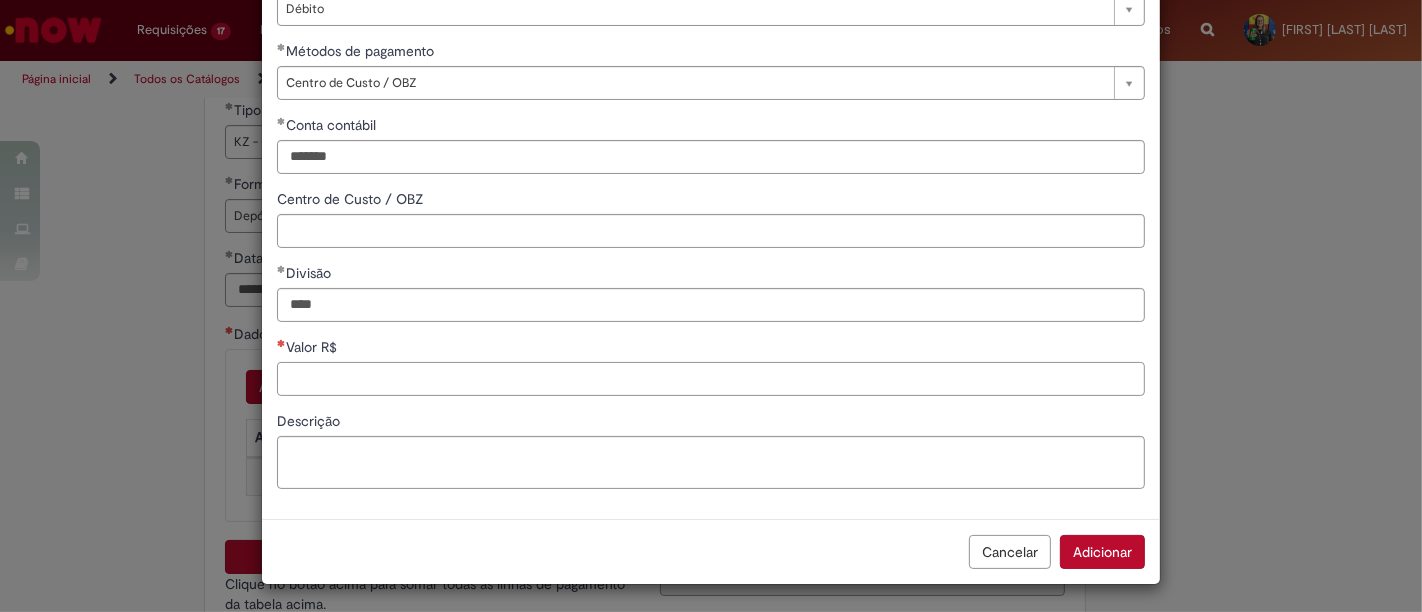 click on "Valor R$" at bounding box center [711, 379] 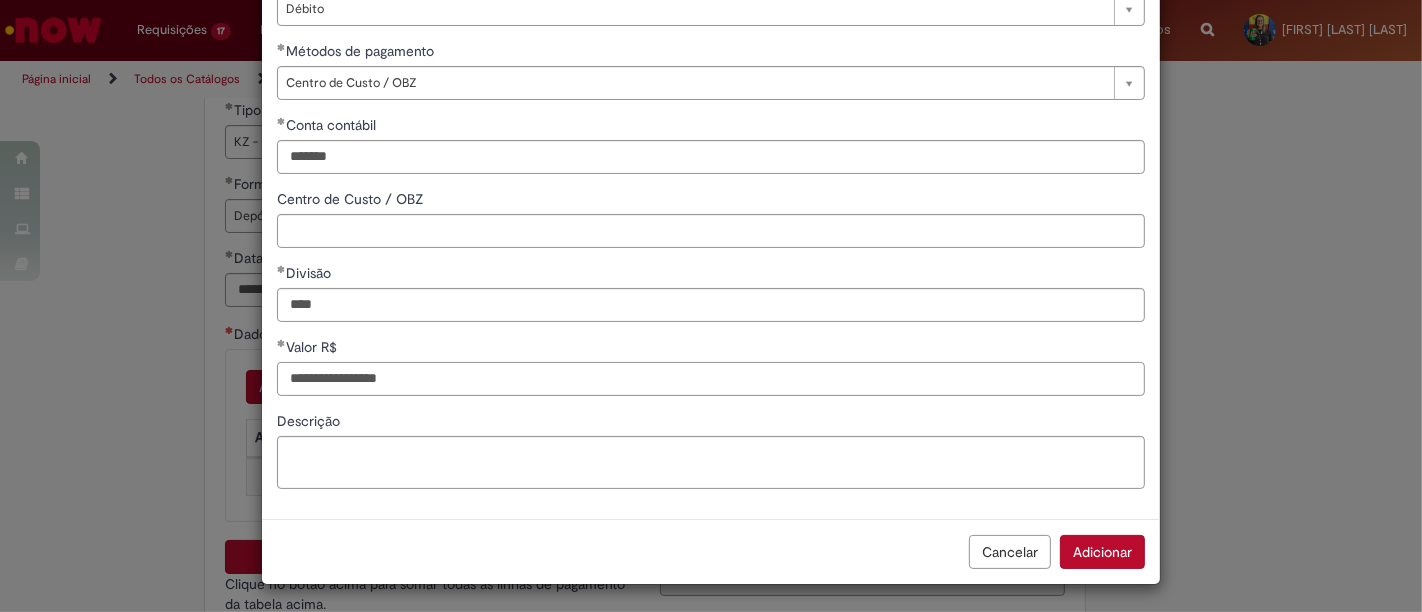 drag, startPoint x: 336, startPoint y: 376, endPoint x: 377, endPoint y: 376, distance: 41 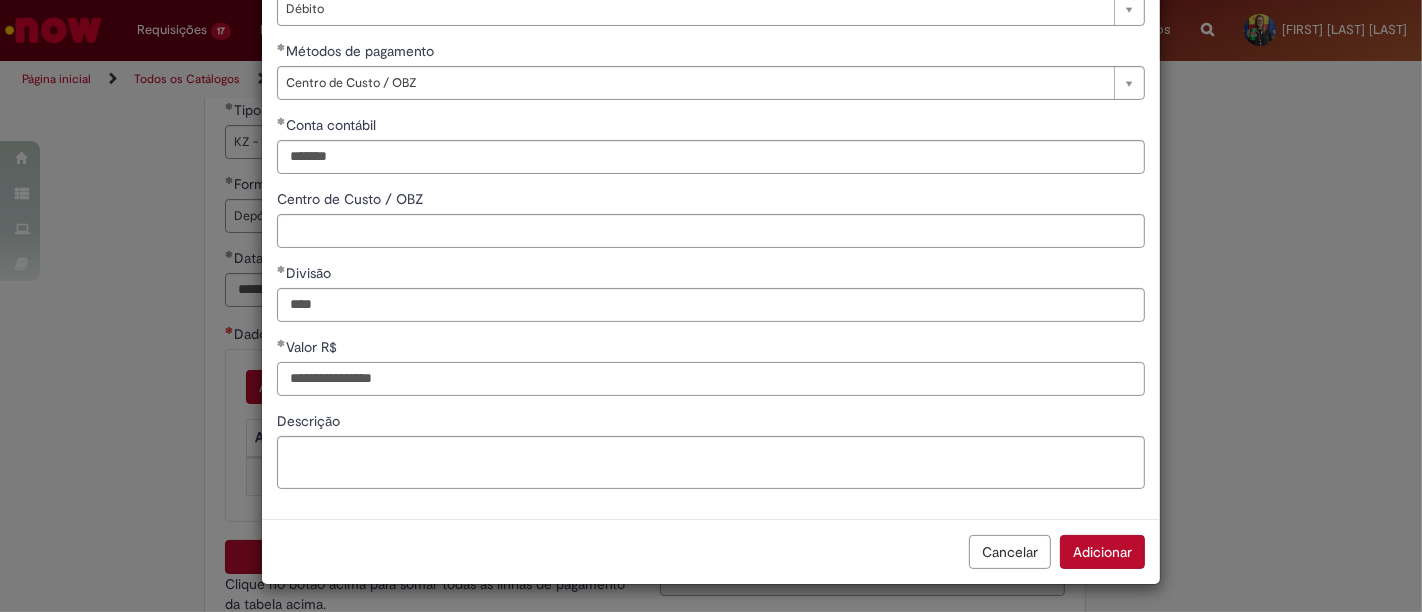 click on "**********" at bounding box center [711, 379] 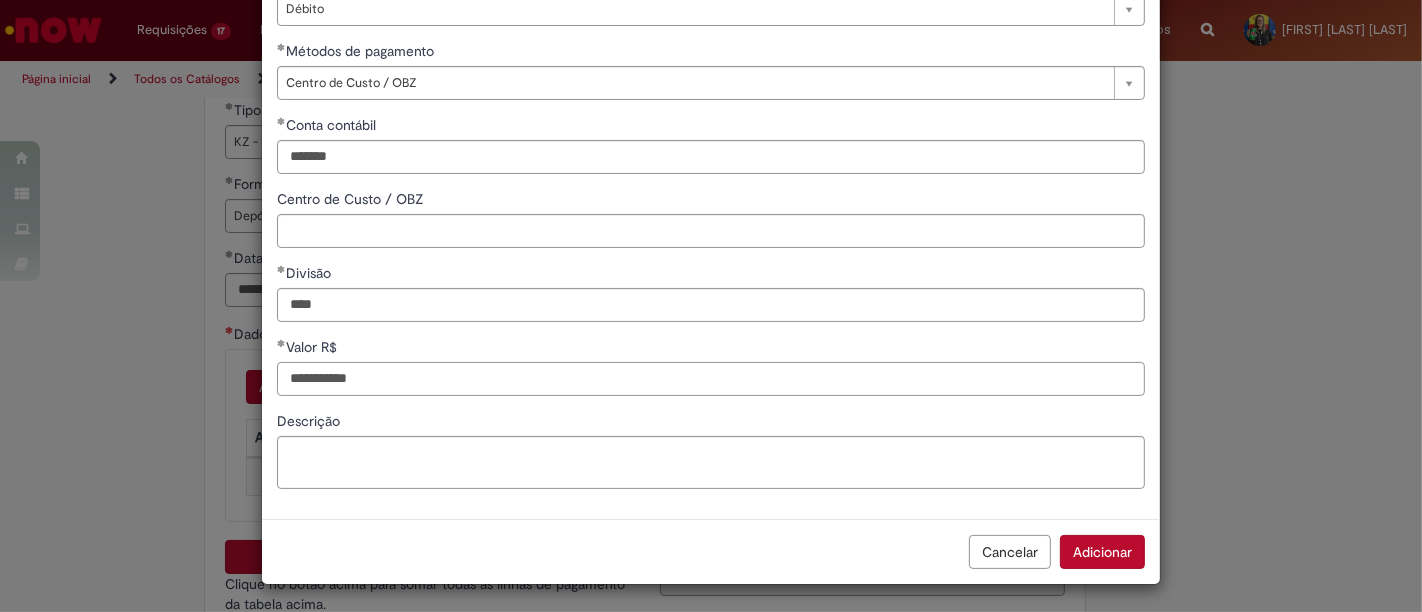 type on "**********" 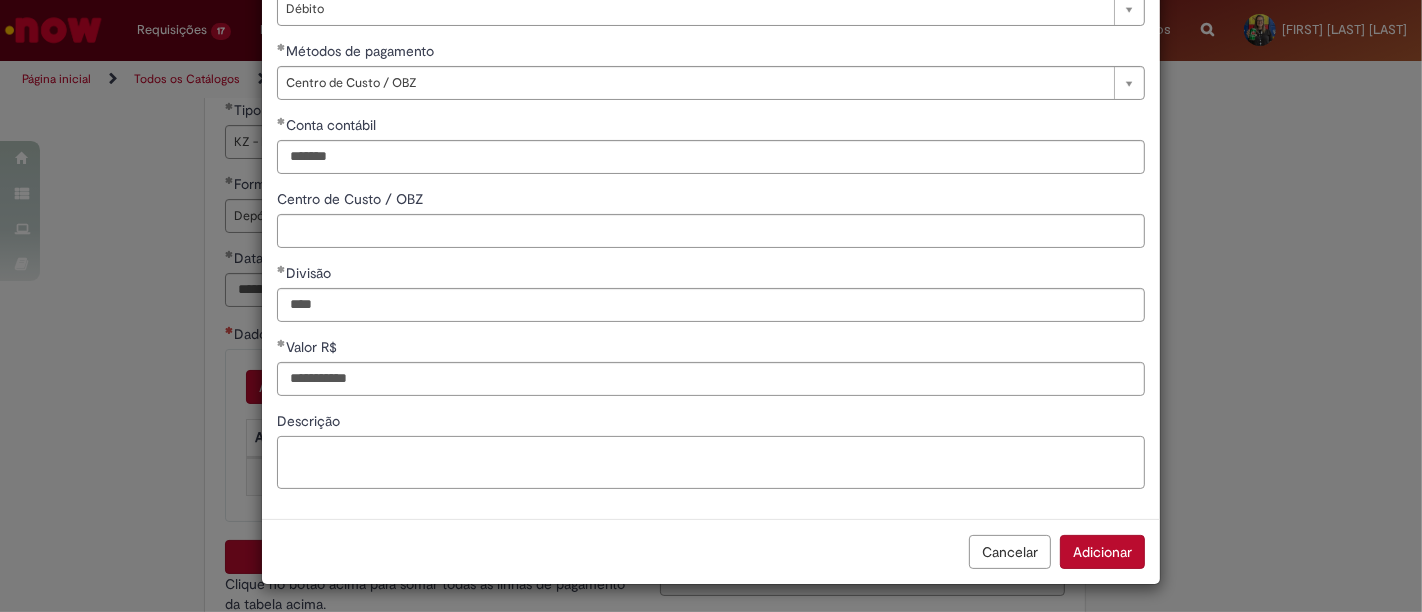 type 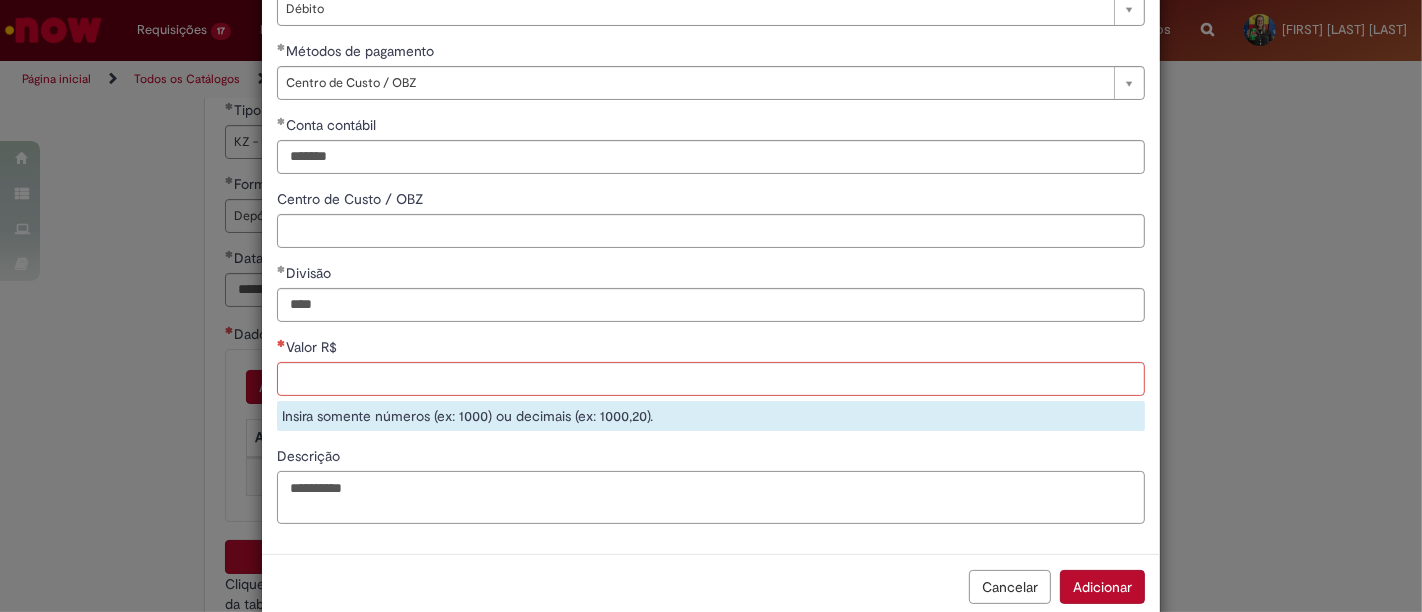 type on "**********" 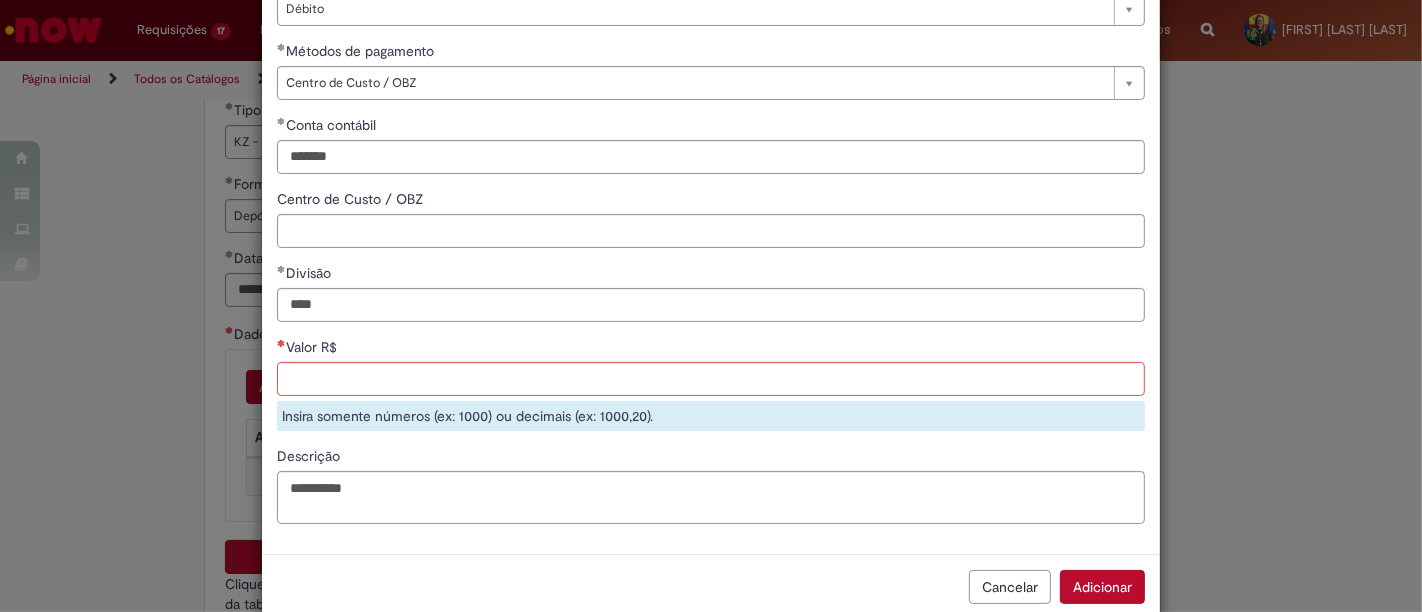 type 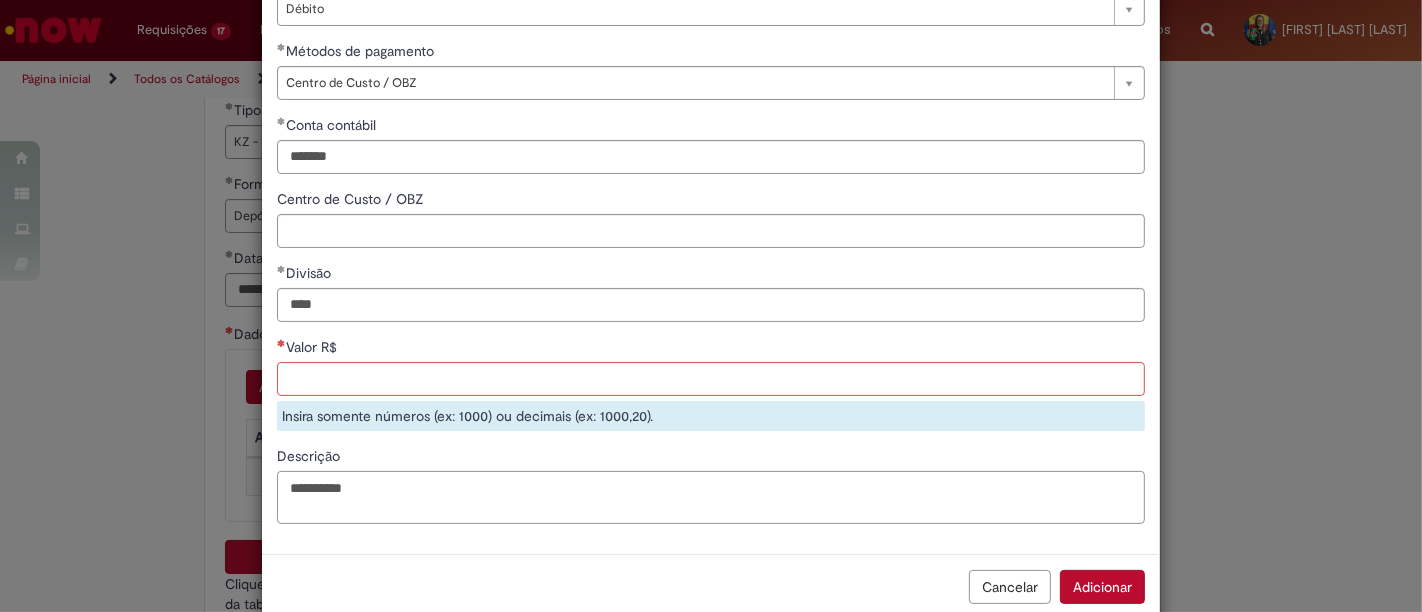 drag, startPoint x: 374, startPoint y: 506, endPoint x: 280, endPoint y: 505, distance: 94.00532 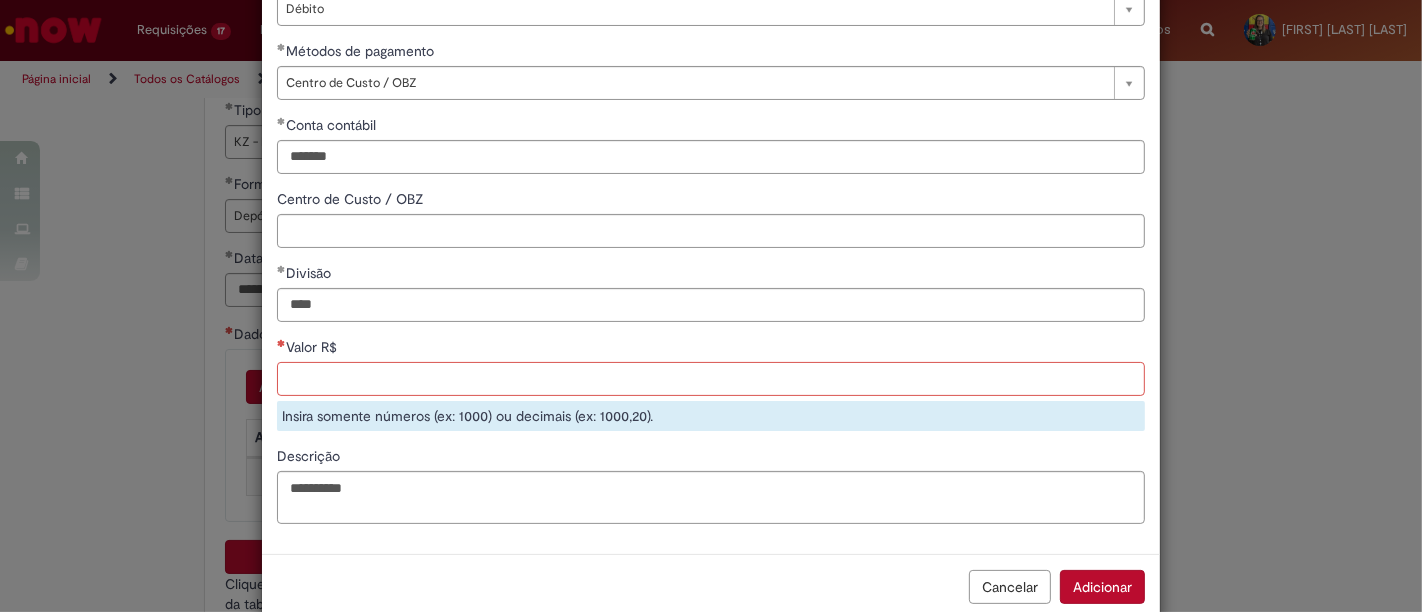 click on "Valor R$" at bounding box center (711, 379) 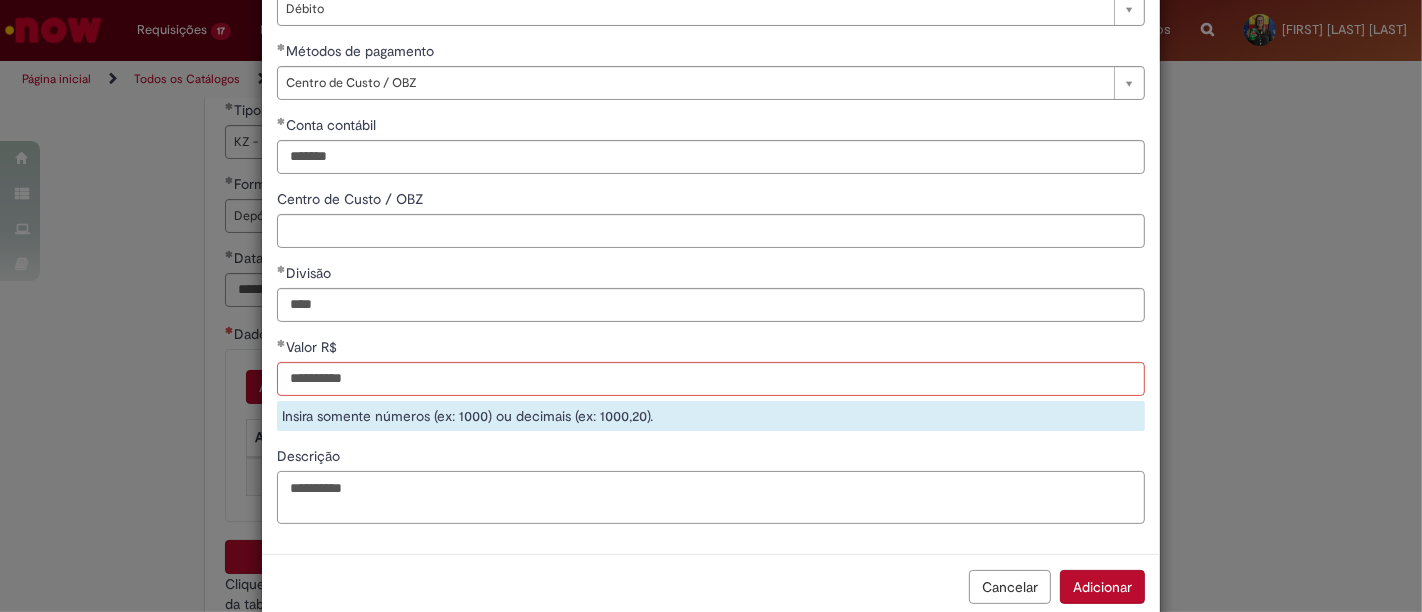 type on "**********" 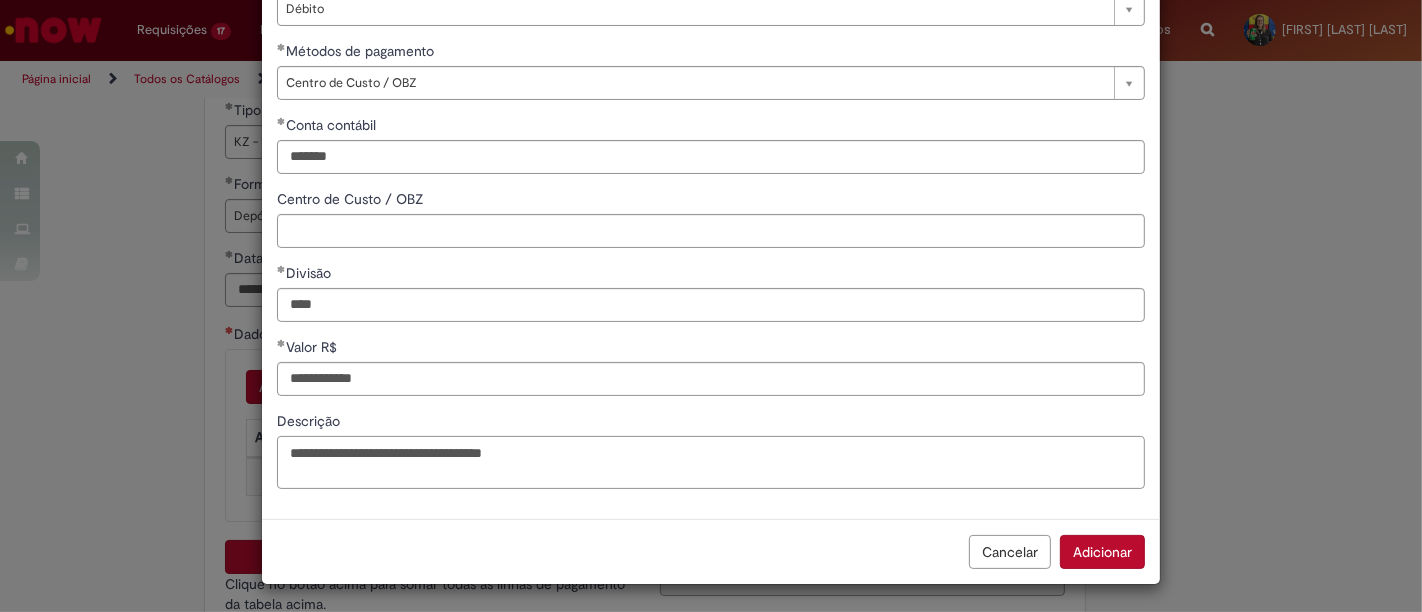 drag, startPoint x: 618, startPoint y: 438, endPoint x: 138, endPoint y: 399, distance: 481.58176 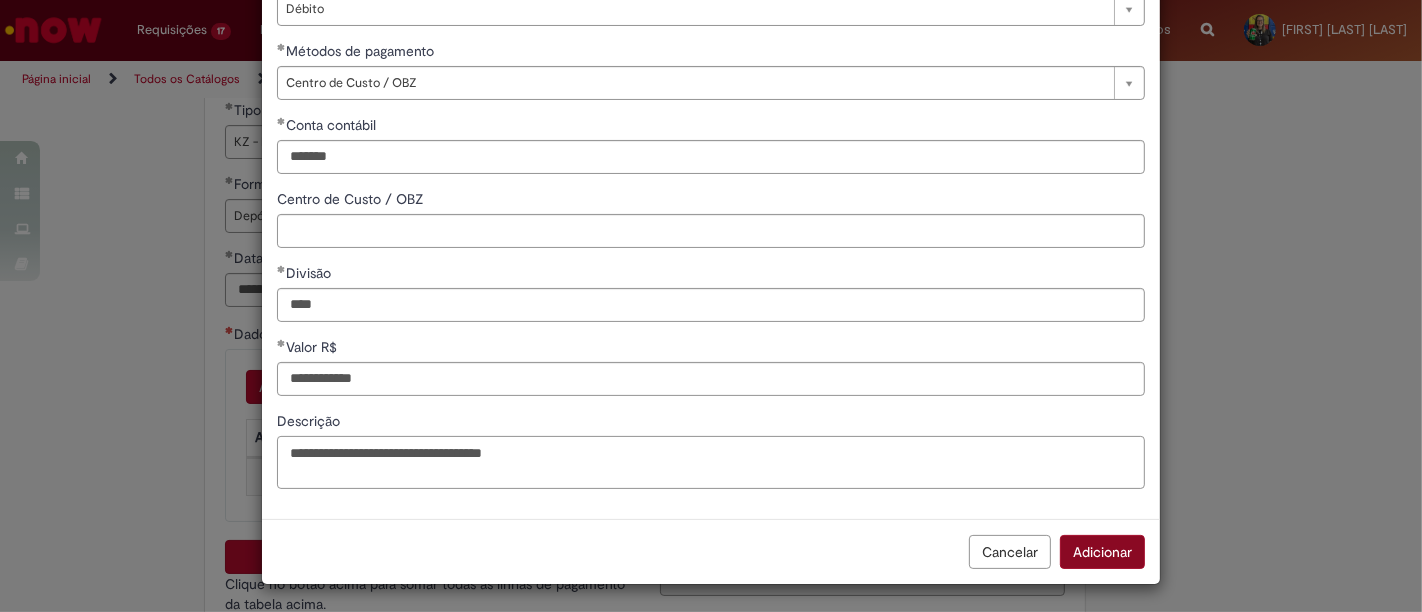 type on "**********" 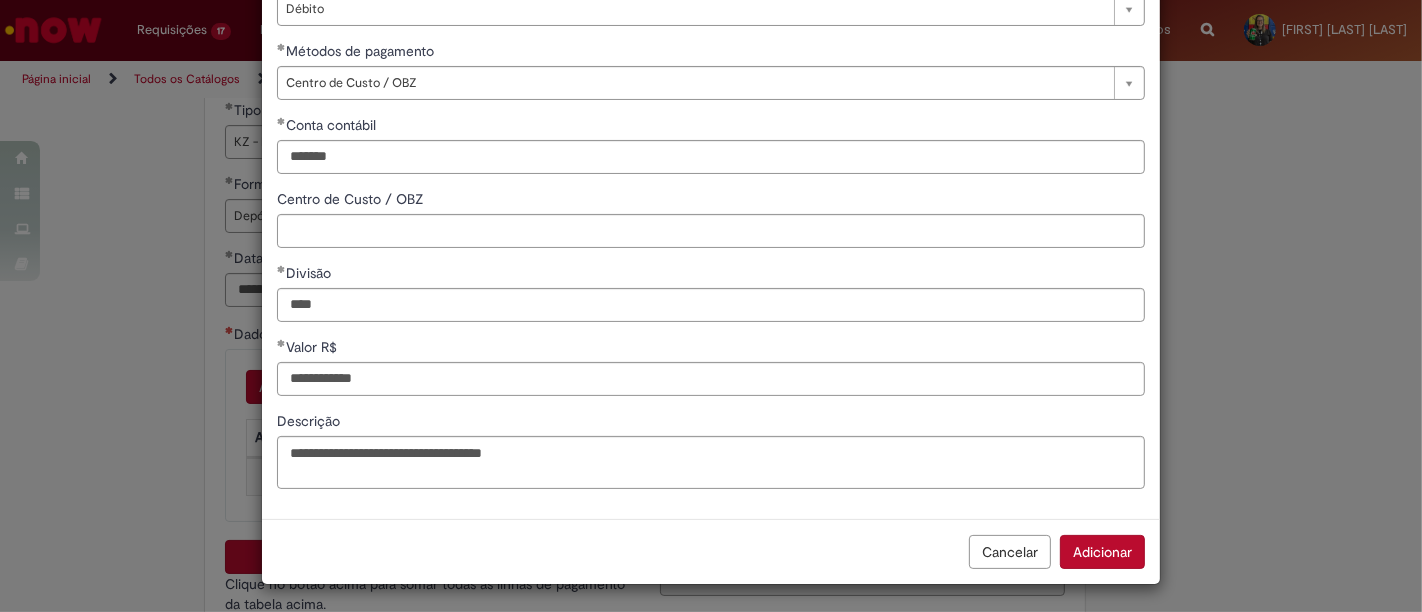 click on "Adicionar" at bounding box center [1102, 552] 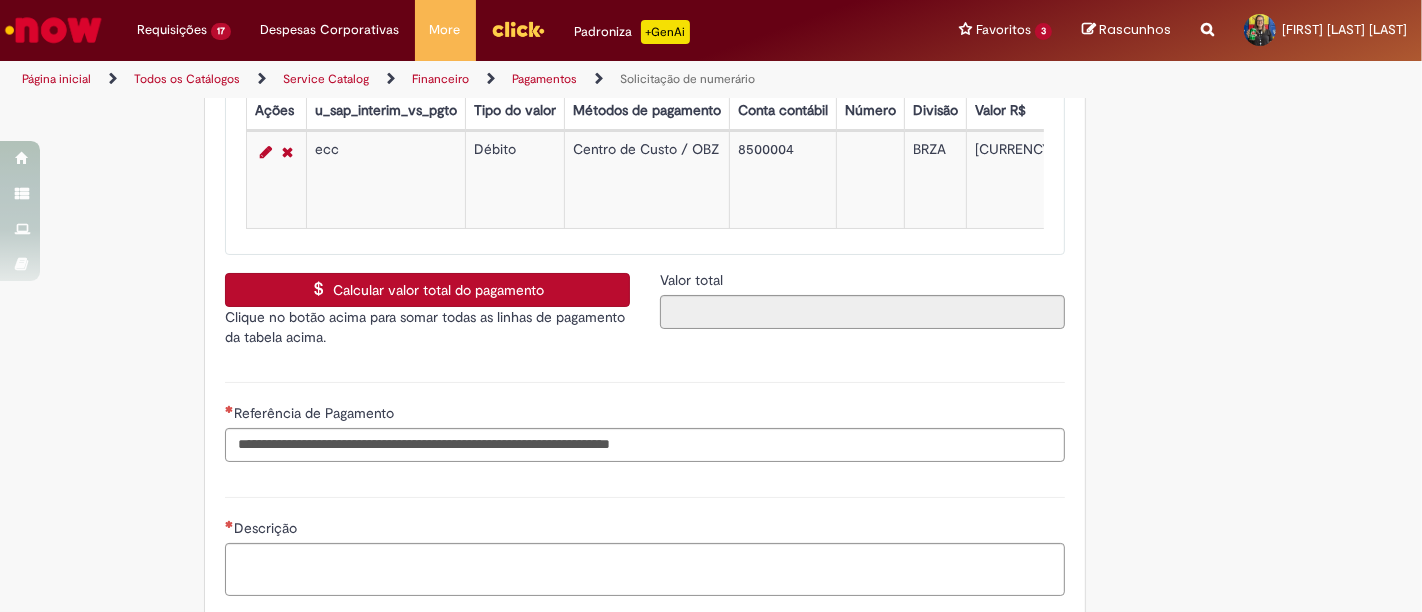 scroll, scrollTop: 3111, scrollLeft: 0, axis: vertical 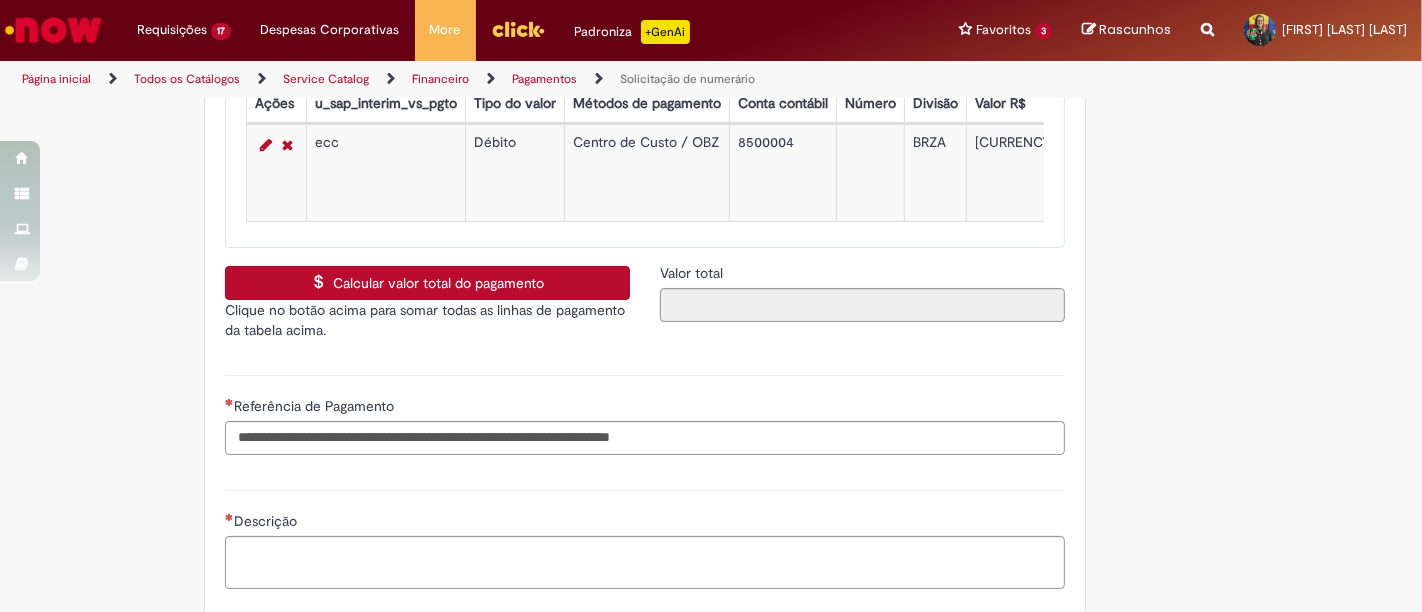 click on "Calcular valor total do pagamento" at bounding box center [427, 283] 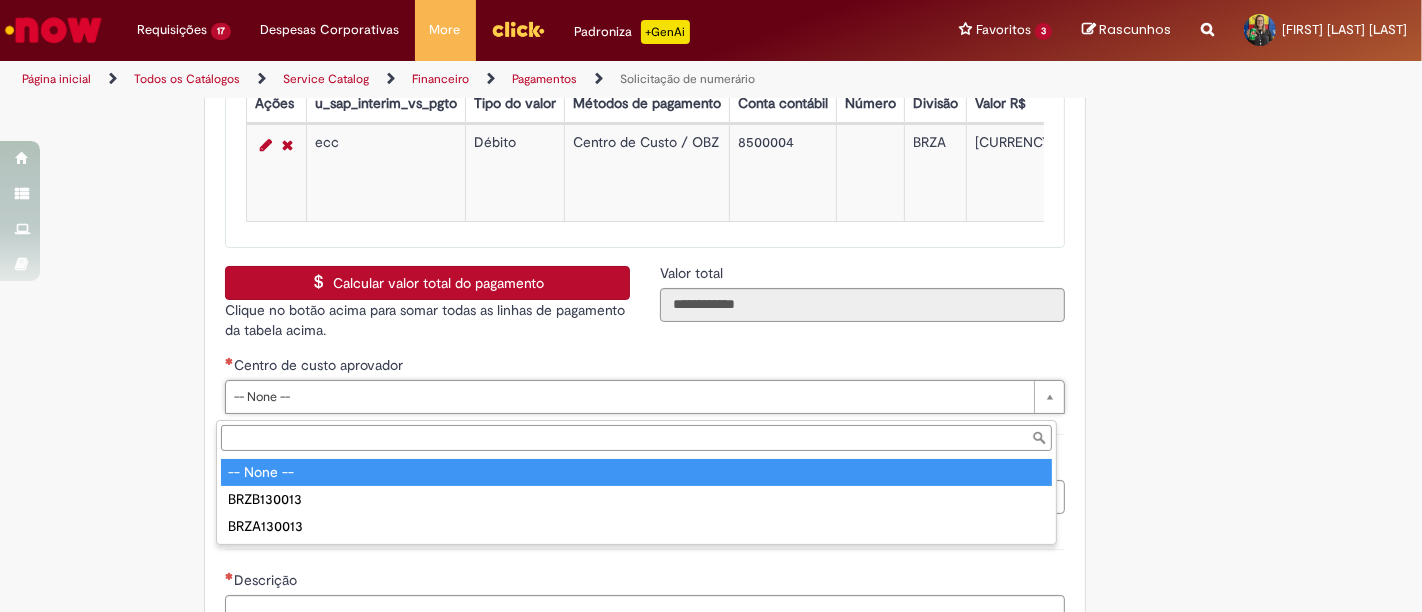 drag, startPoint x: 528, startPoint y: 417, endPoint x: 514, endPoint y: 424, distance: 15.652476 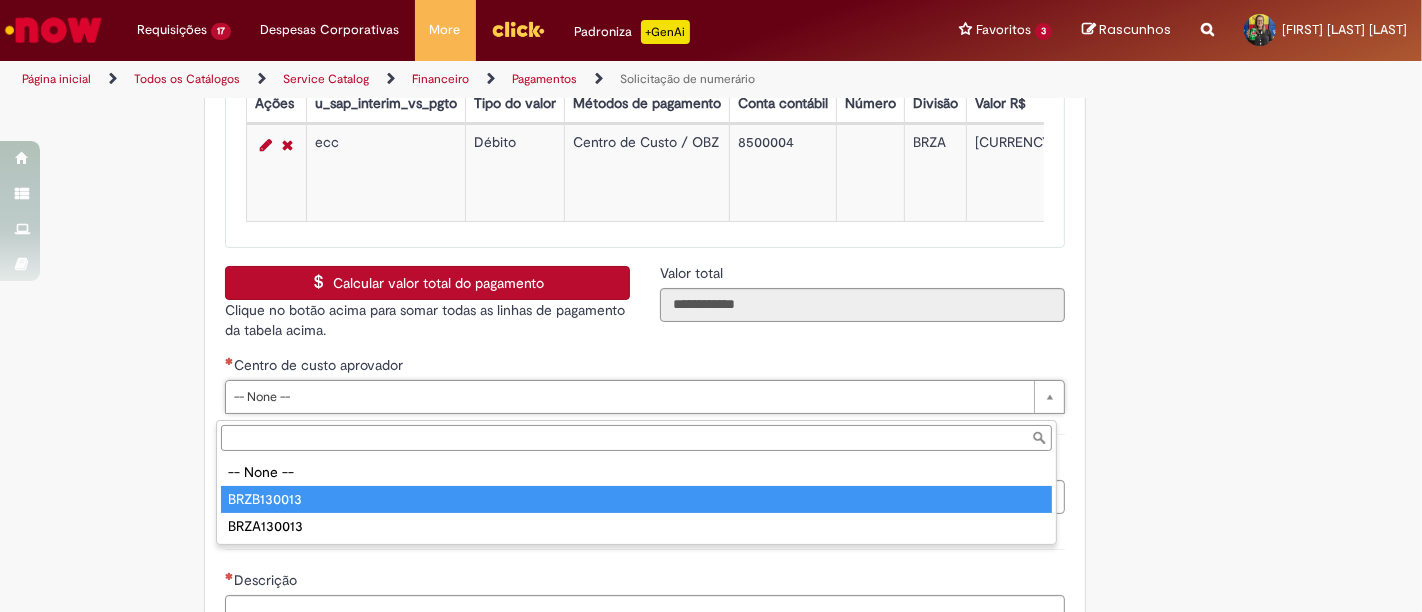 type on "**********" 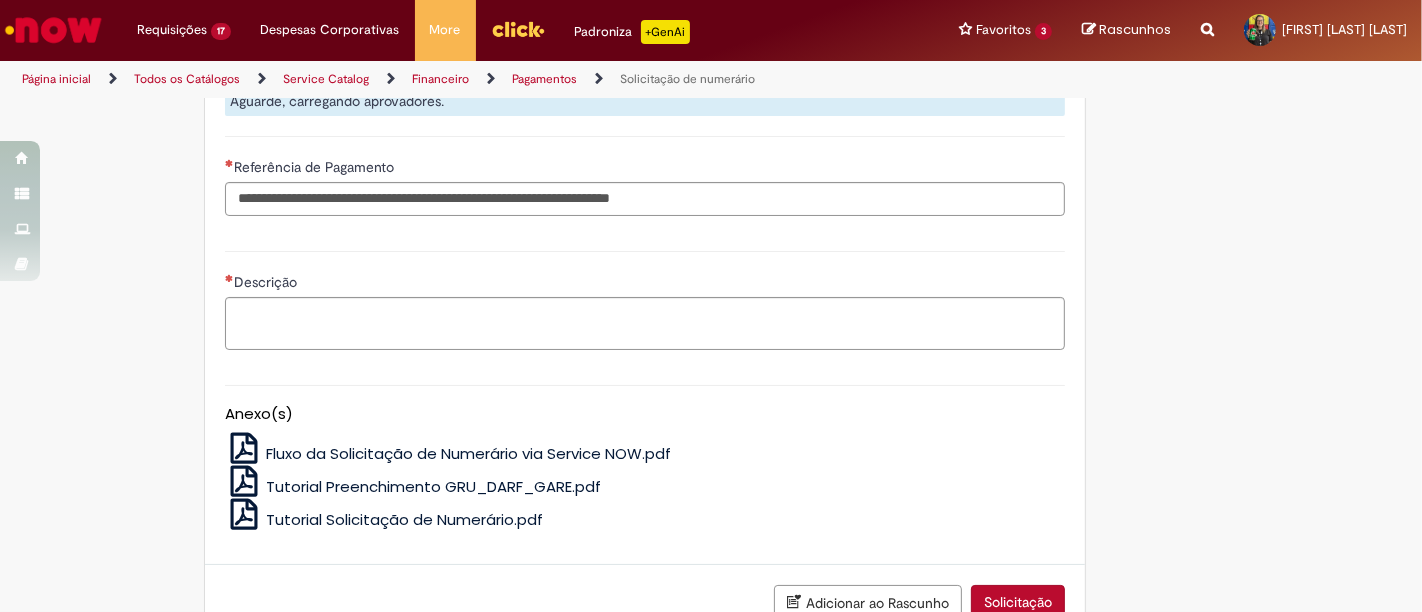 scroll, scrollTop: 3439, scrollLeft: 0, axis: vertical 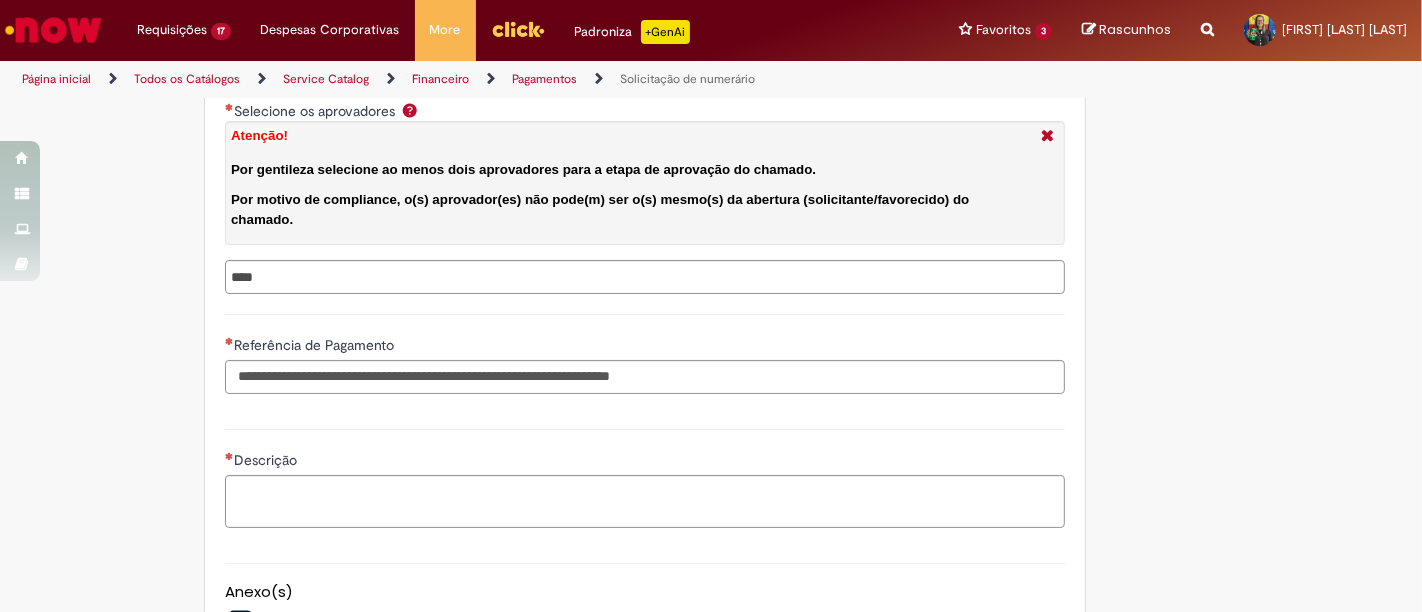 click at bounding box center (645, 277) 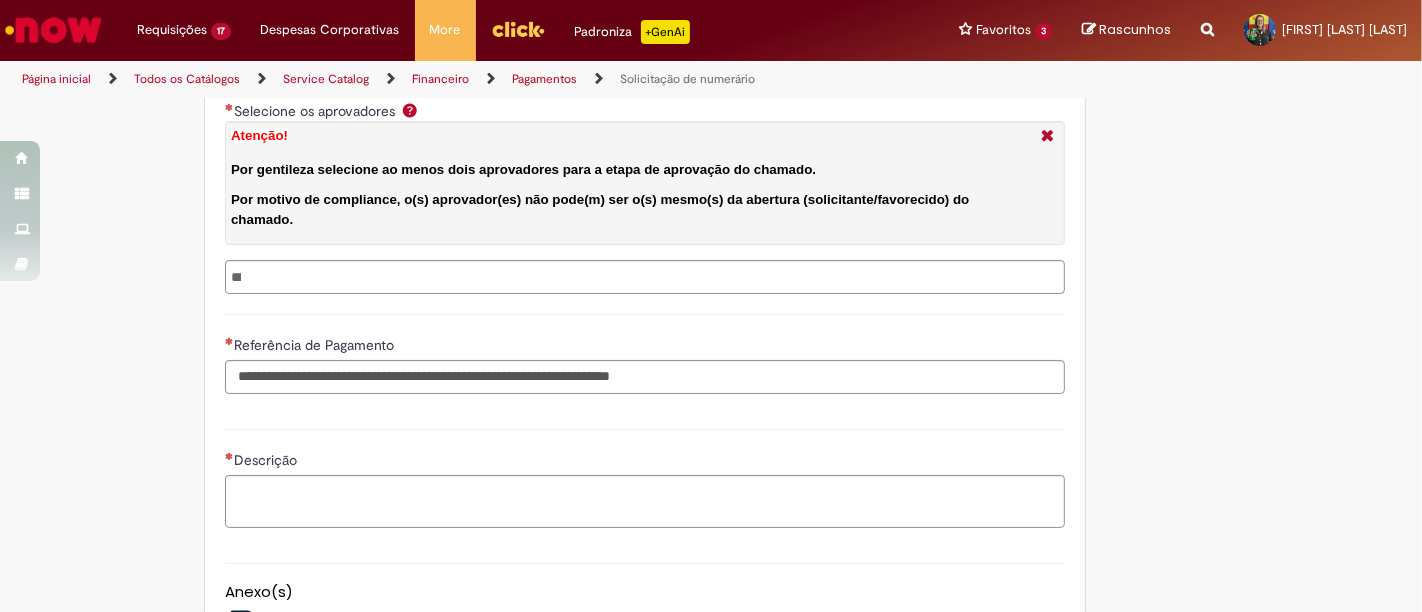 type 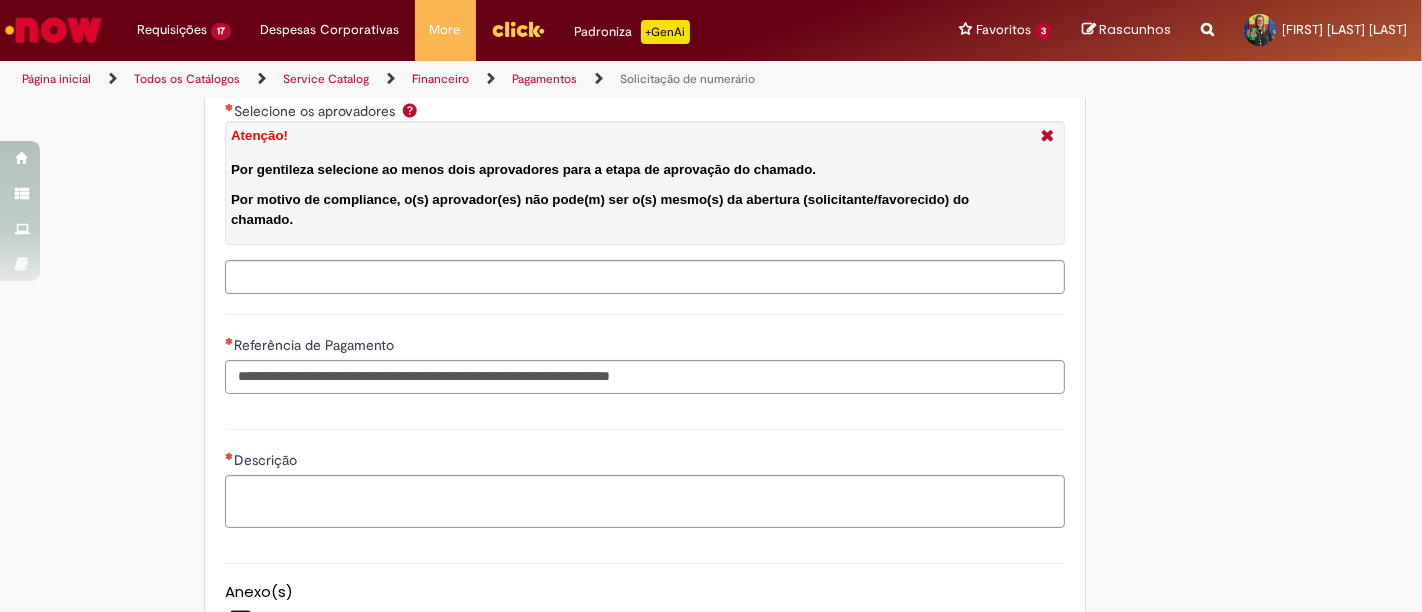 click at bounding box center (645, 277) 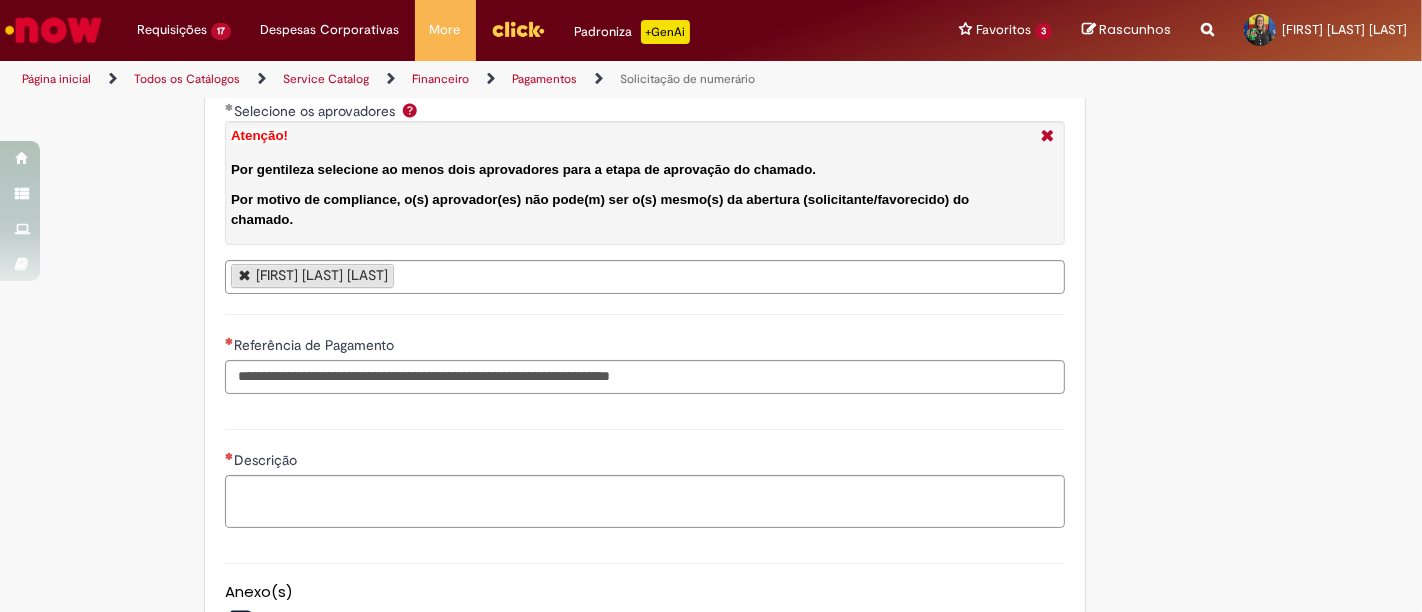 click on "[FIRST] [LAST] [LAST]" at bounding box center [645, 277] 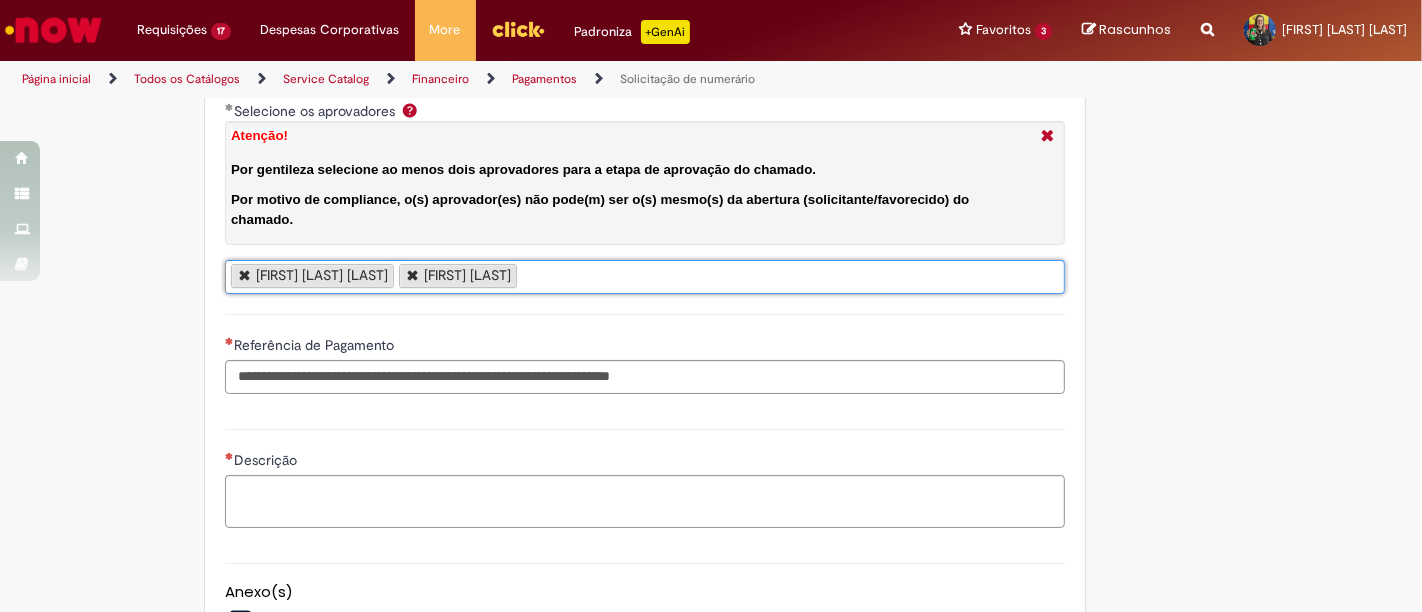 click on "[FIRST] [LAST] [LAST]           [FIRST] [LAST]" at bounding box center (645, 277) 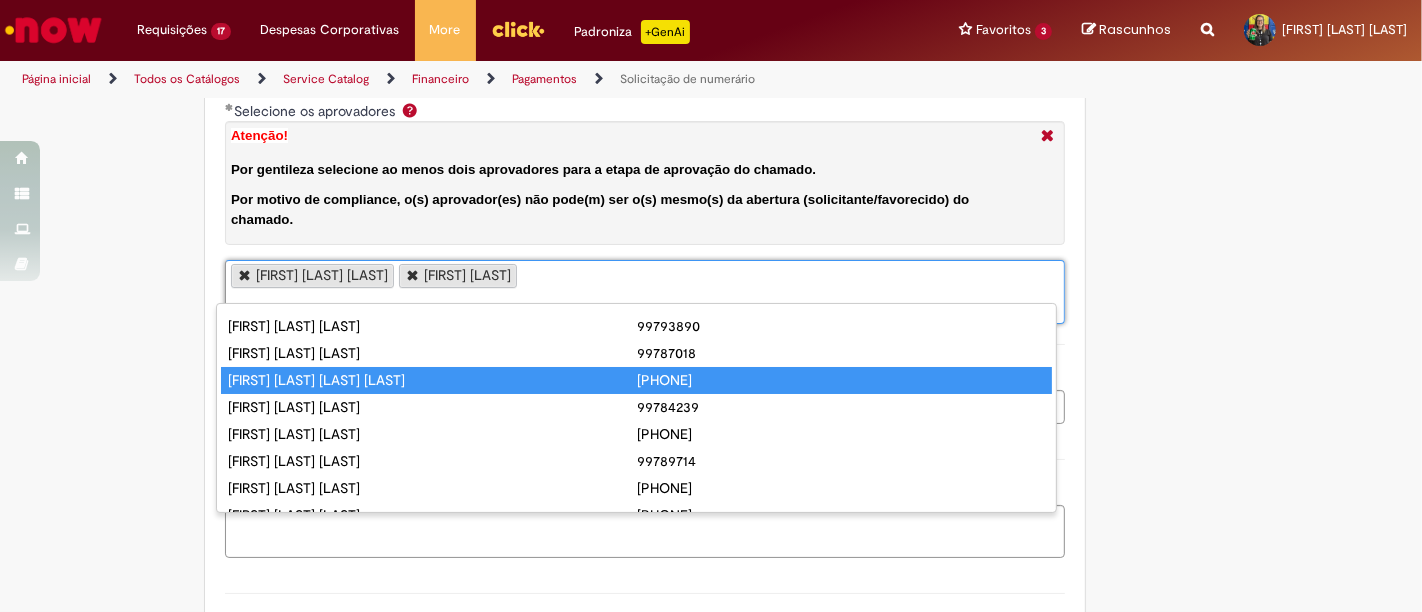 scroll, scrollTop: 105, scrollLeft: 0, axis: vertical 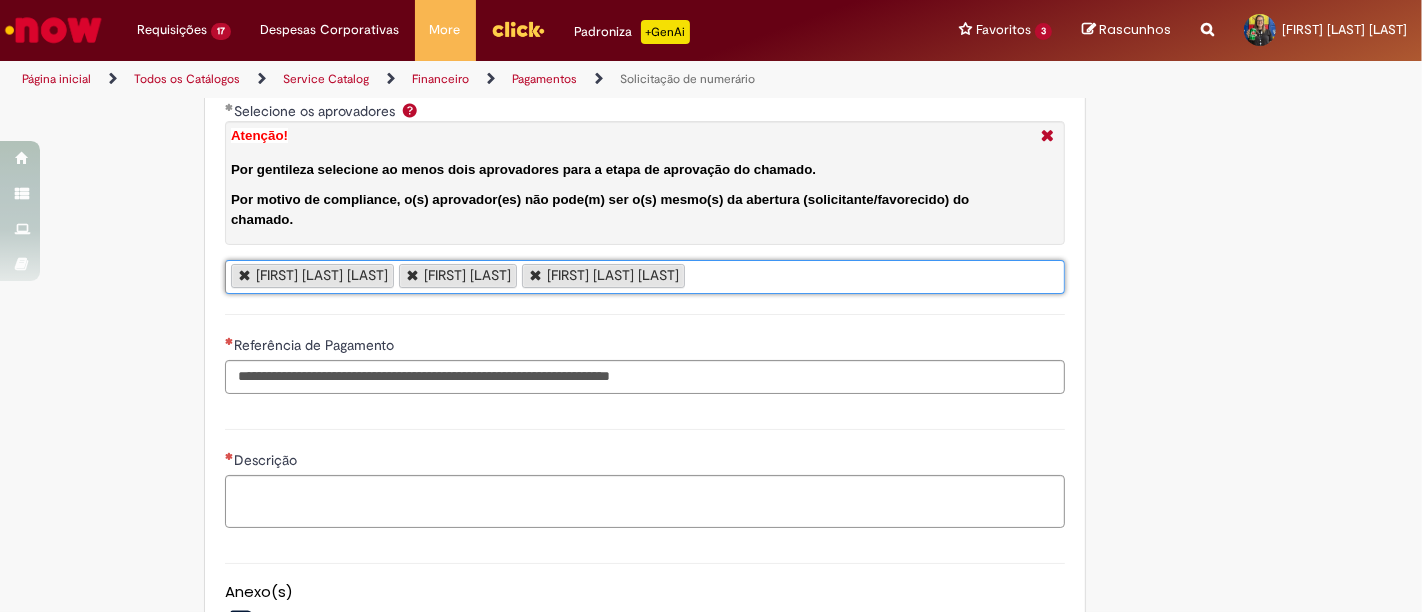 type on "**********" 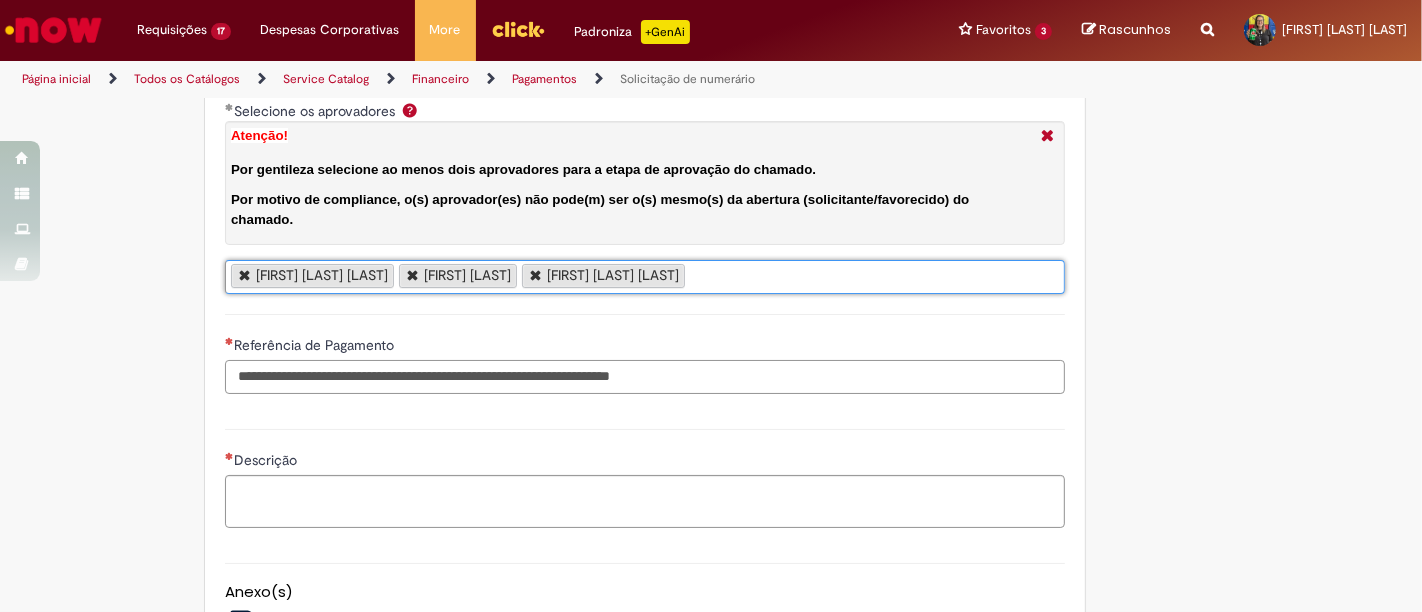 click on "Referência de Pagamento" at bounding box center [645, 377] 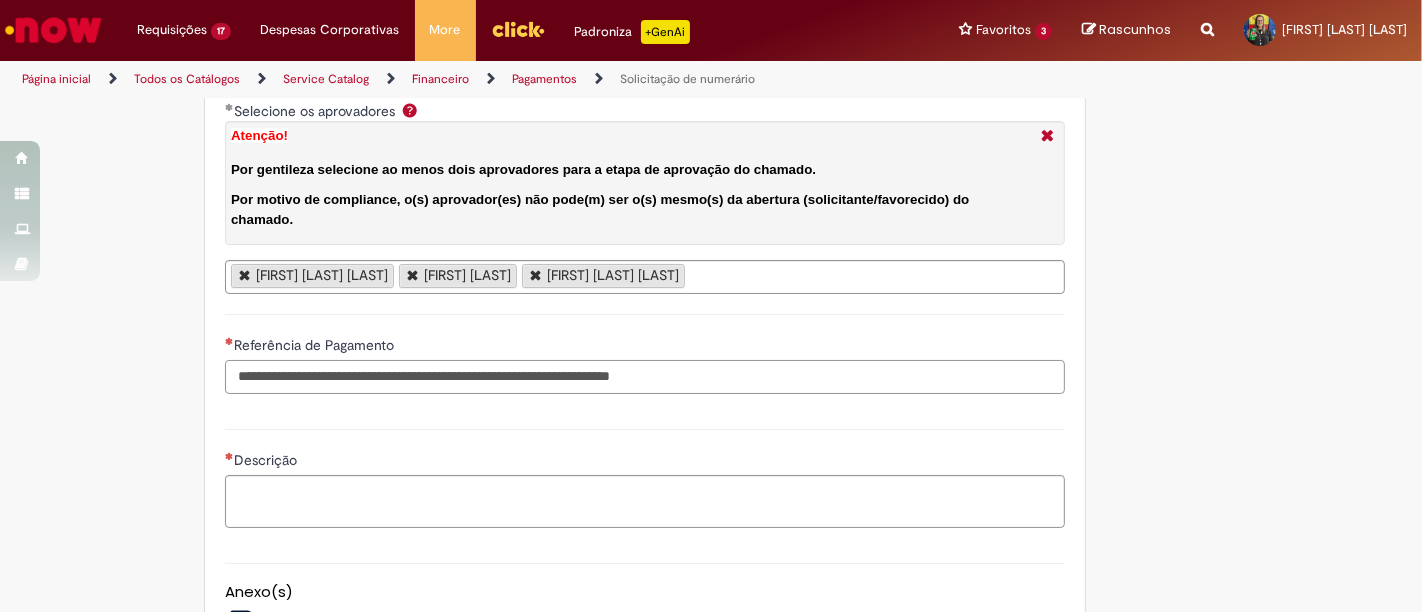 paste on "**********" 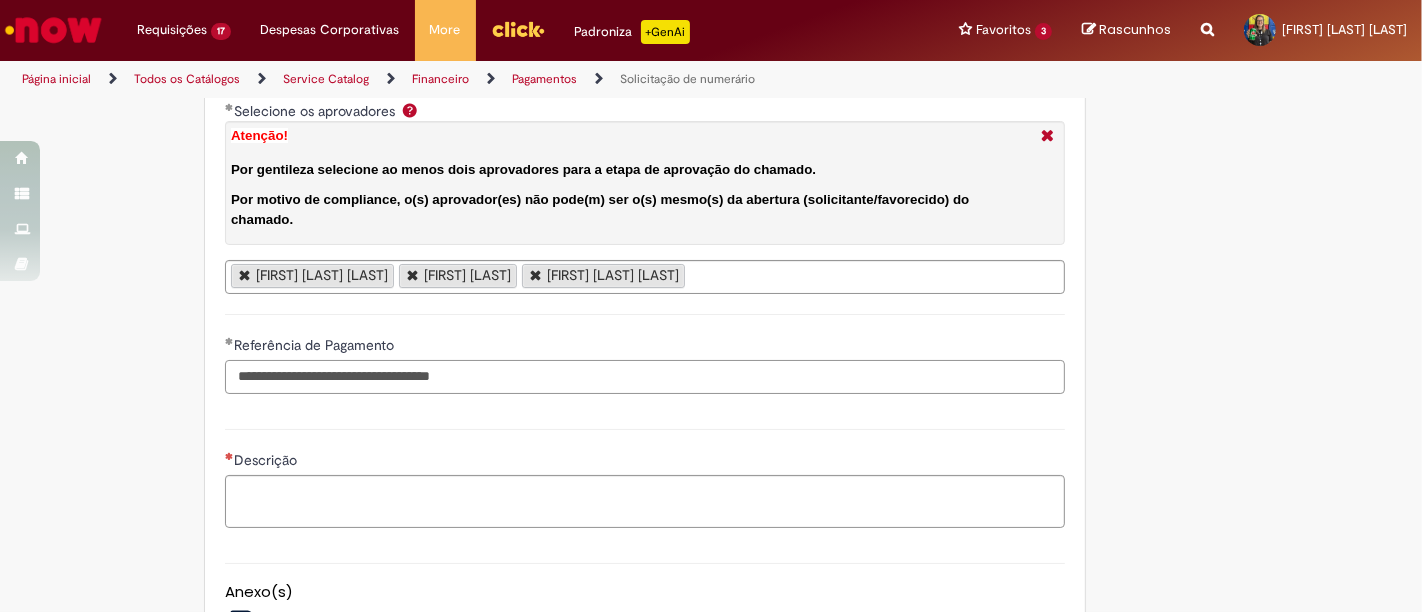 type on "**********" 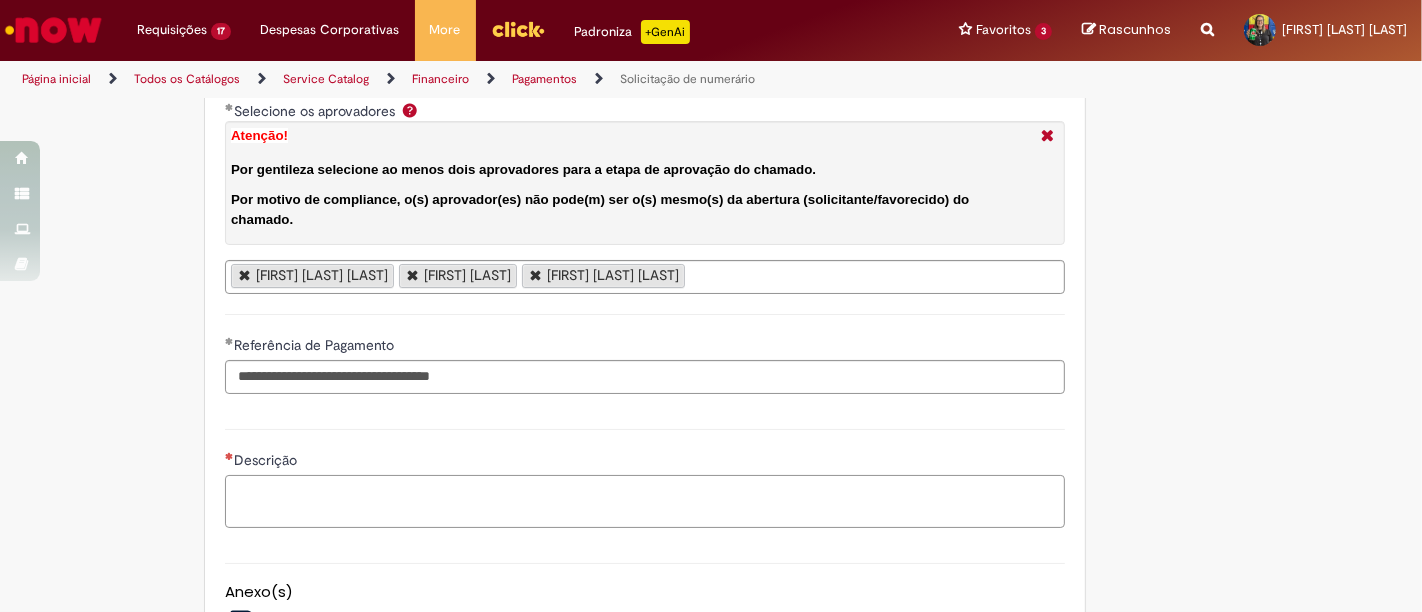 click on "Descrição" at bounding box center (645, 501) 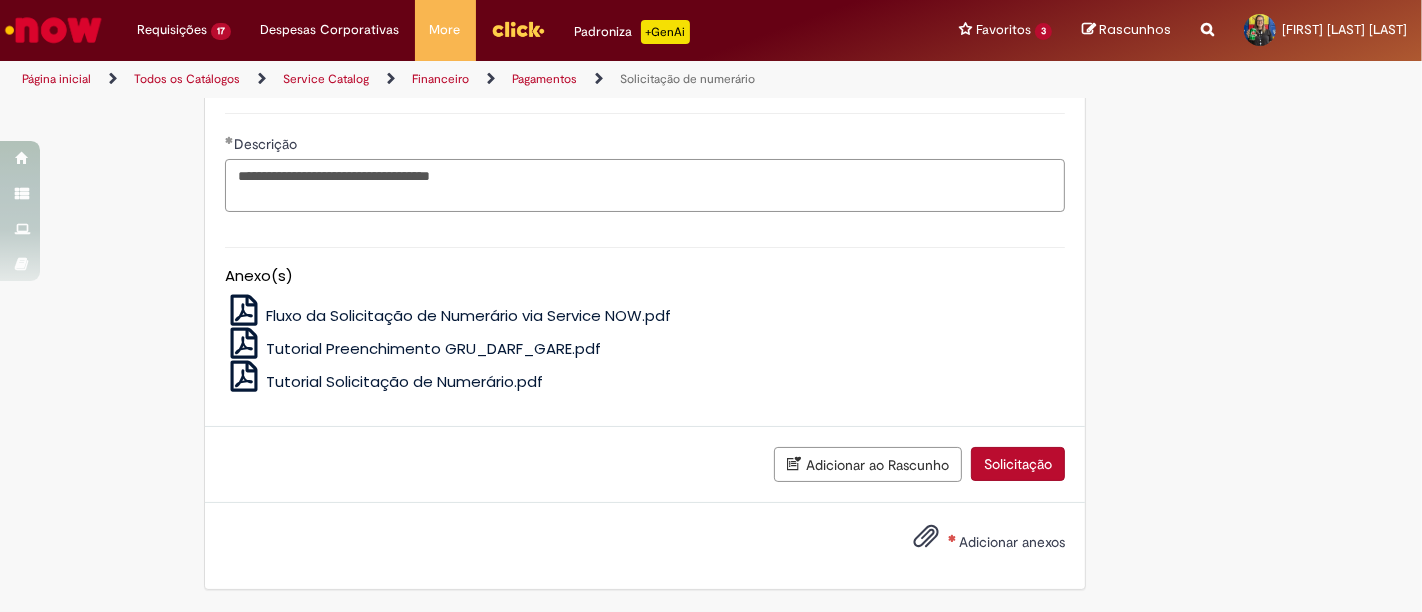 scroll, scrollTop: 3768, scrollLeft: 0, axis: vertical 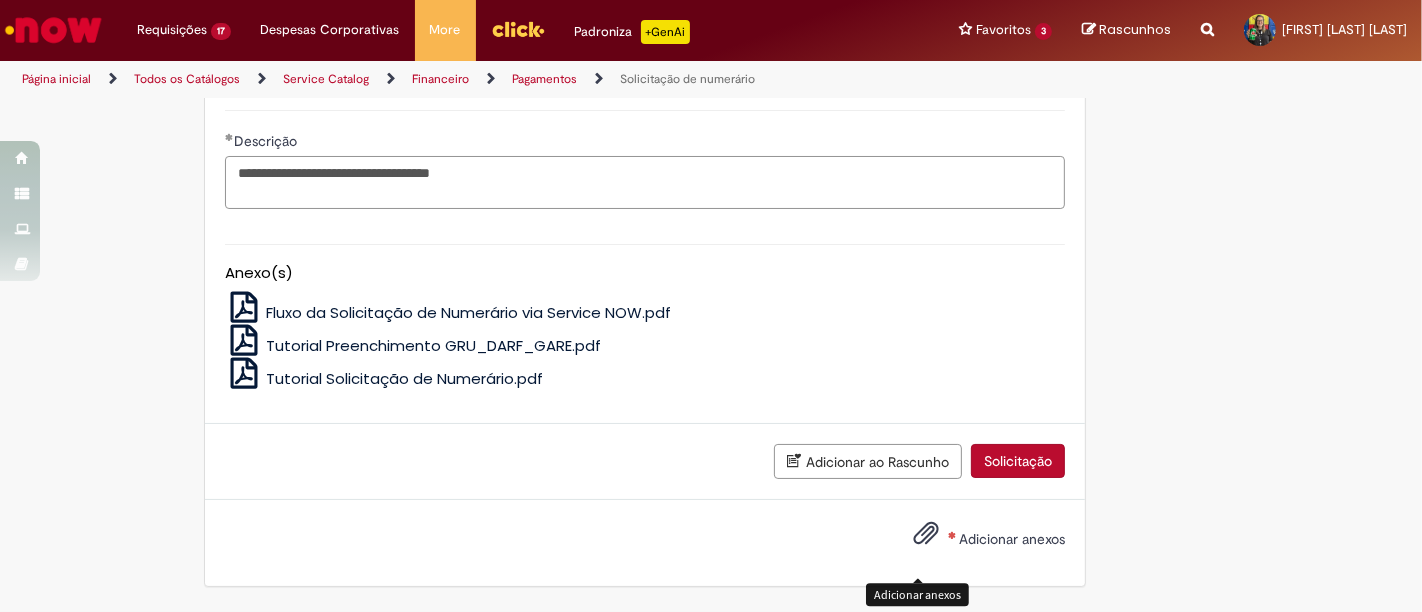 type on "**********" 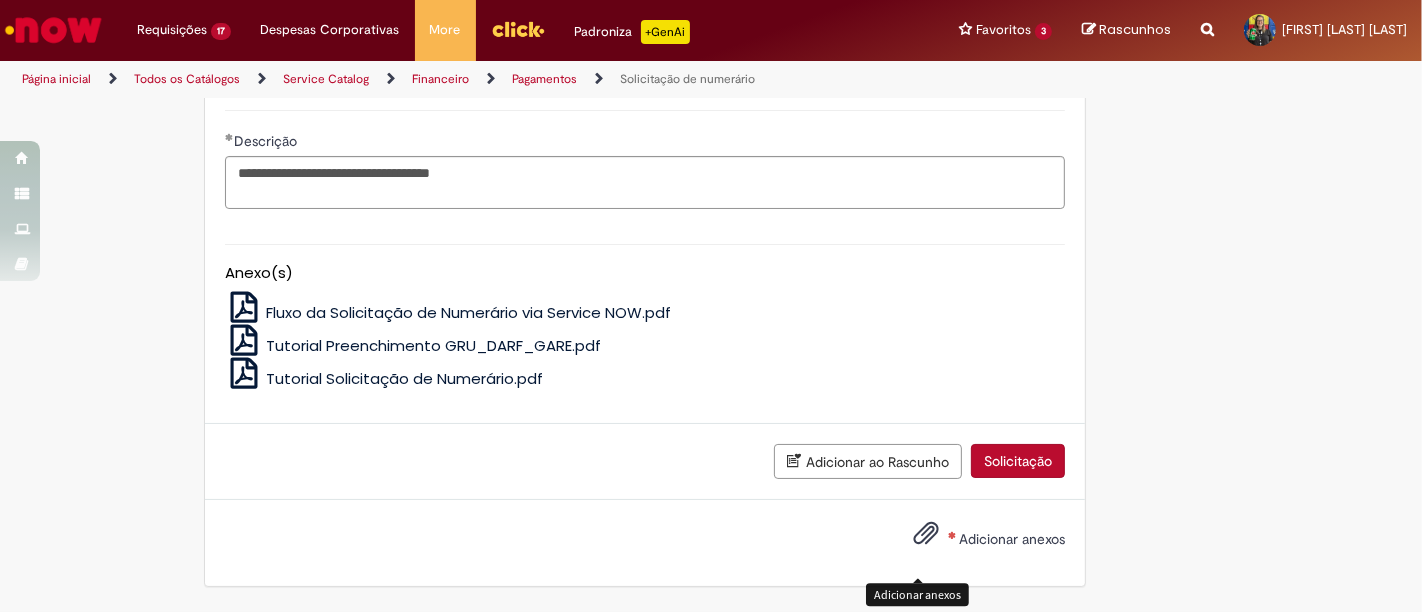 click at bounding box center (926, 534) 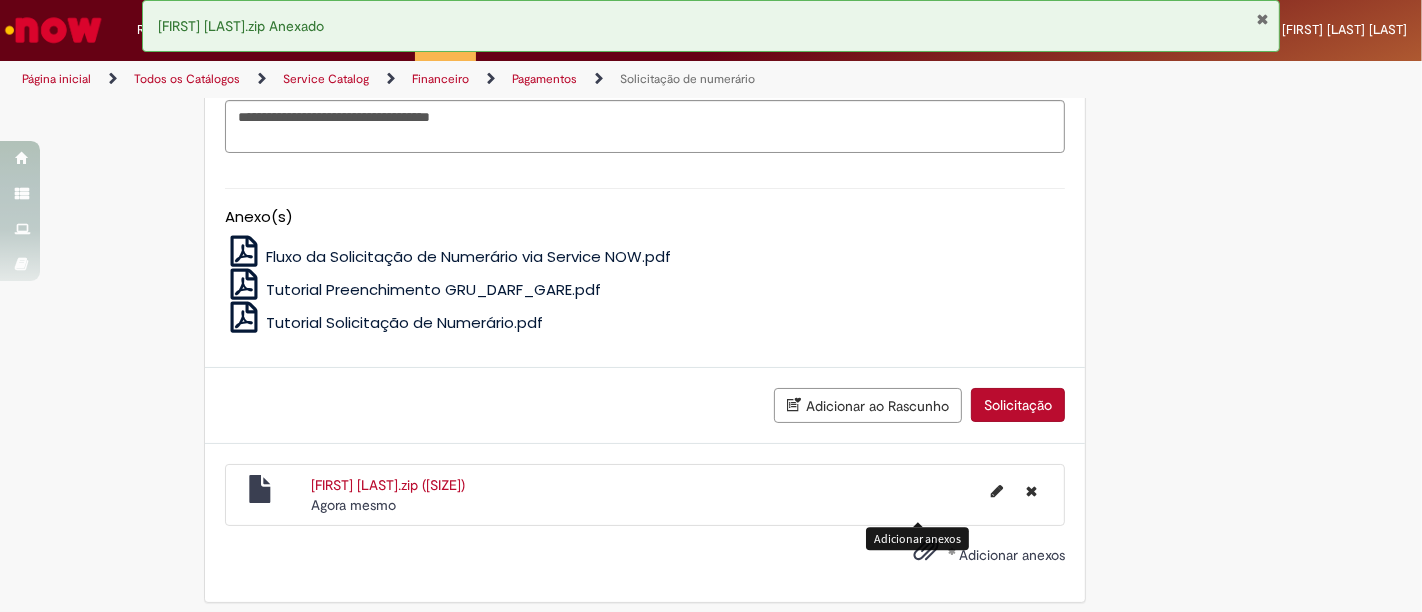 scroll, scrollTop: 3840, scrollLeft: 0, axis: vertical 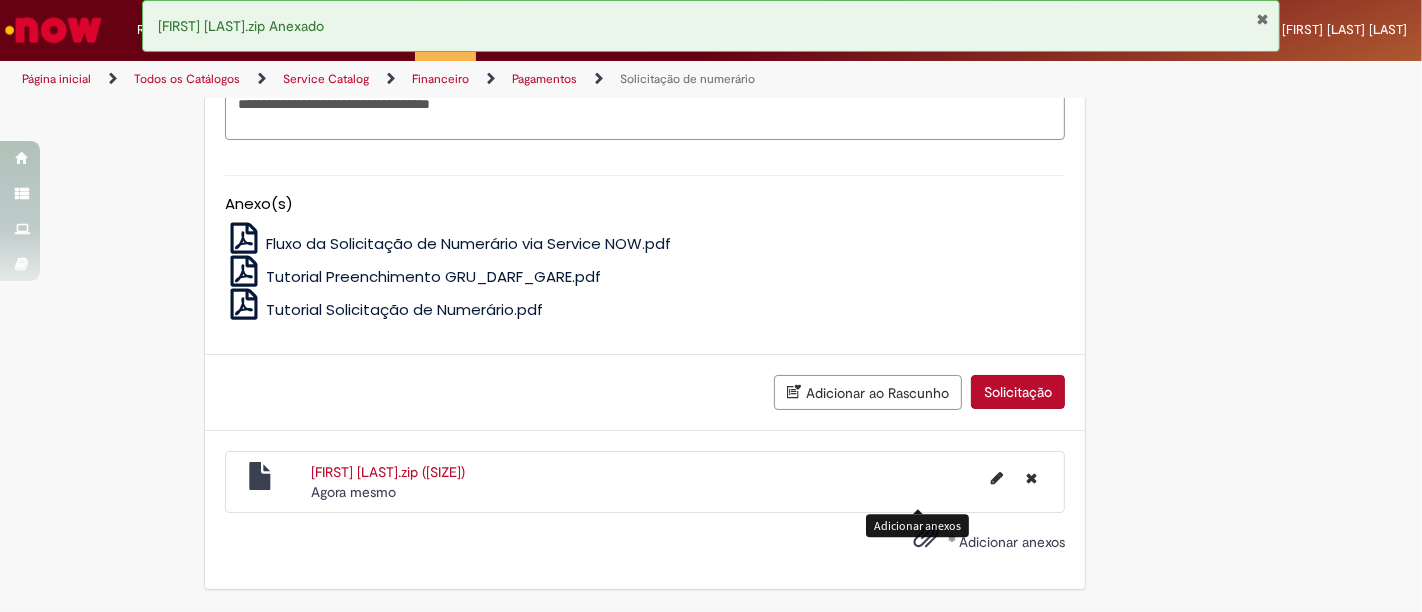 click on "Solicitação" at bounding box center (1018, 392) 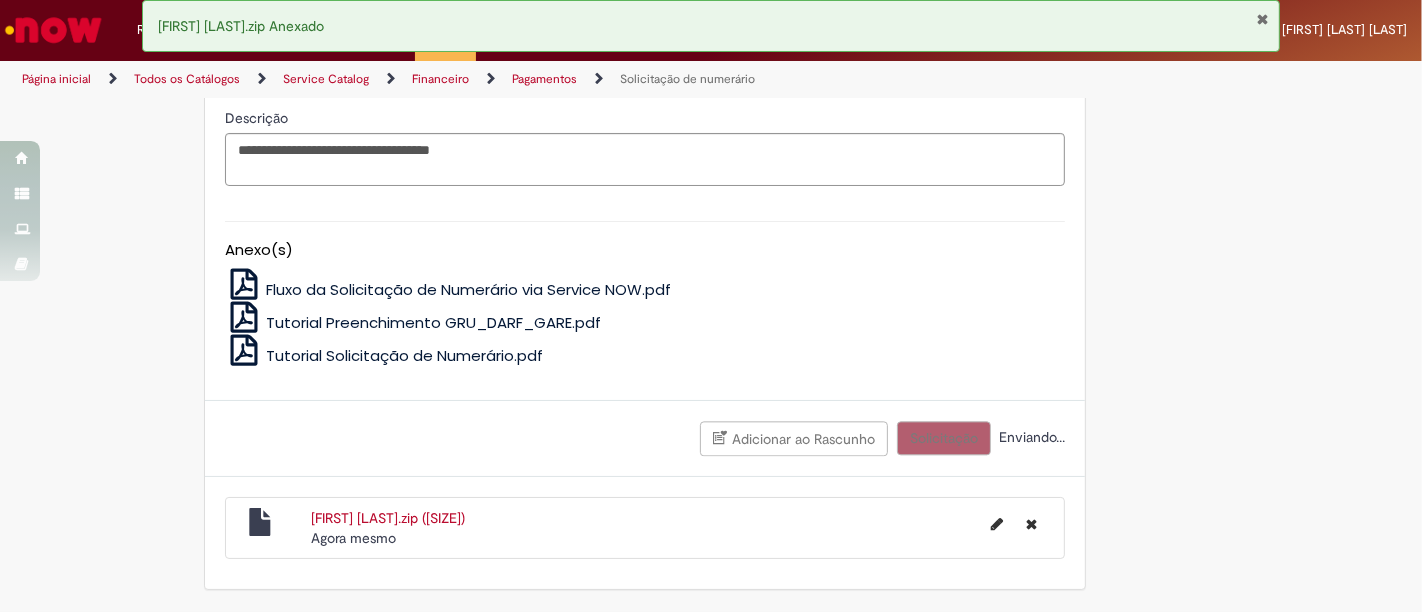 scroll, scrollTop: 3794, scrollLeft: 0, axis: vertical 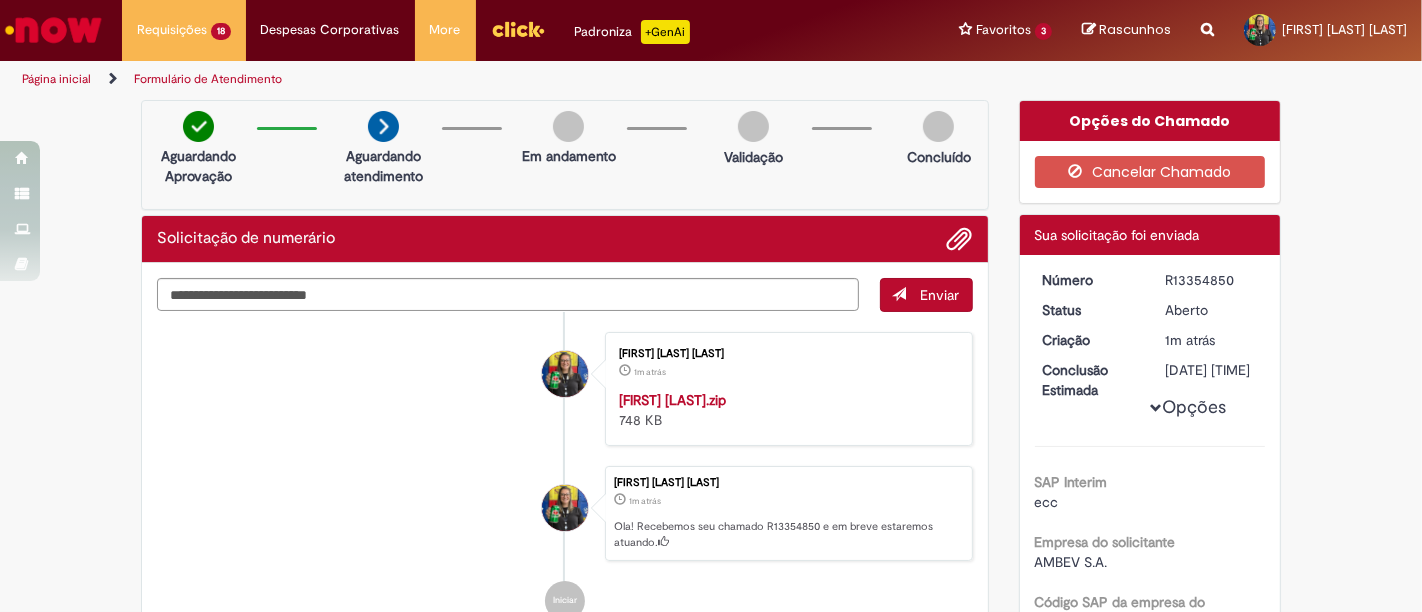 click on "R13354850" at bounding box center (1211, 280) 